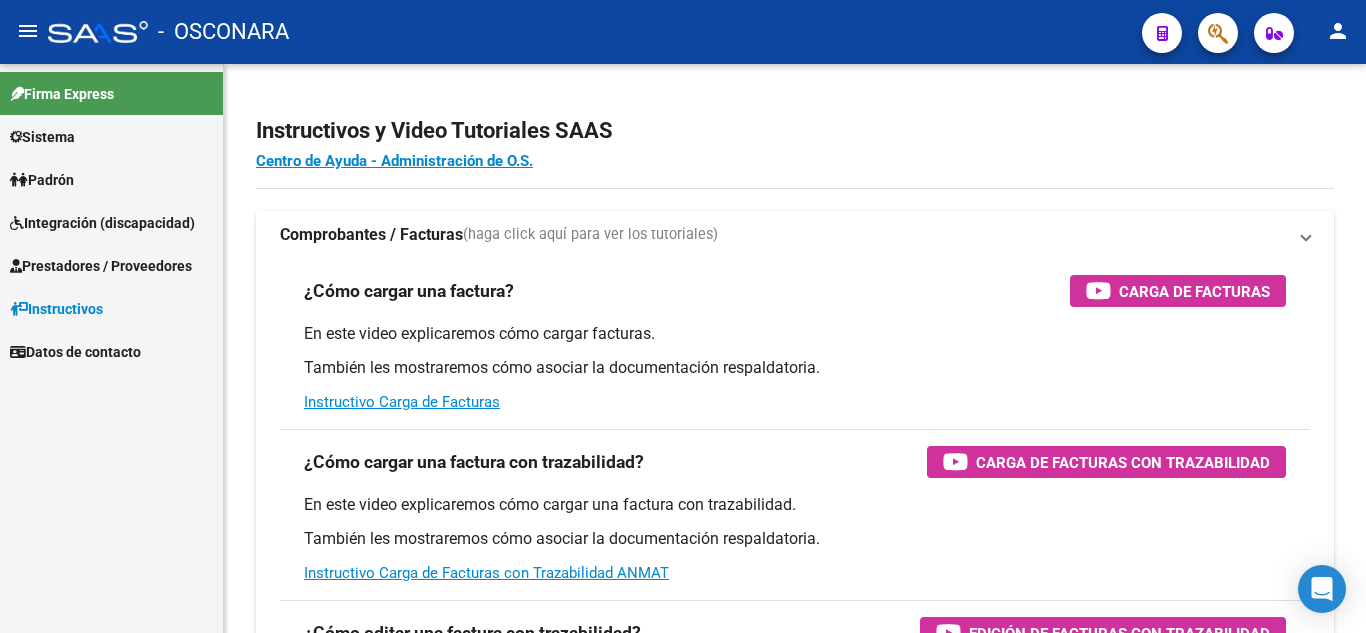 scroll, scrollTop: 0, scrollLeft: 0, axis: both 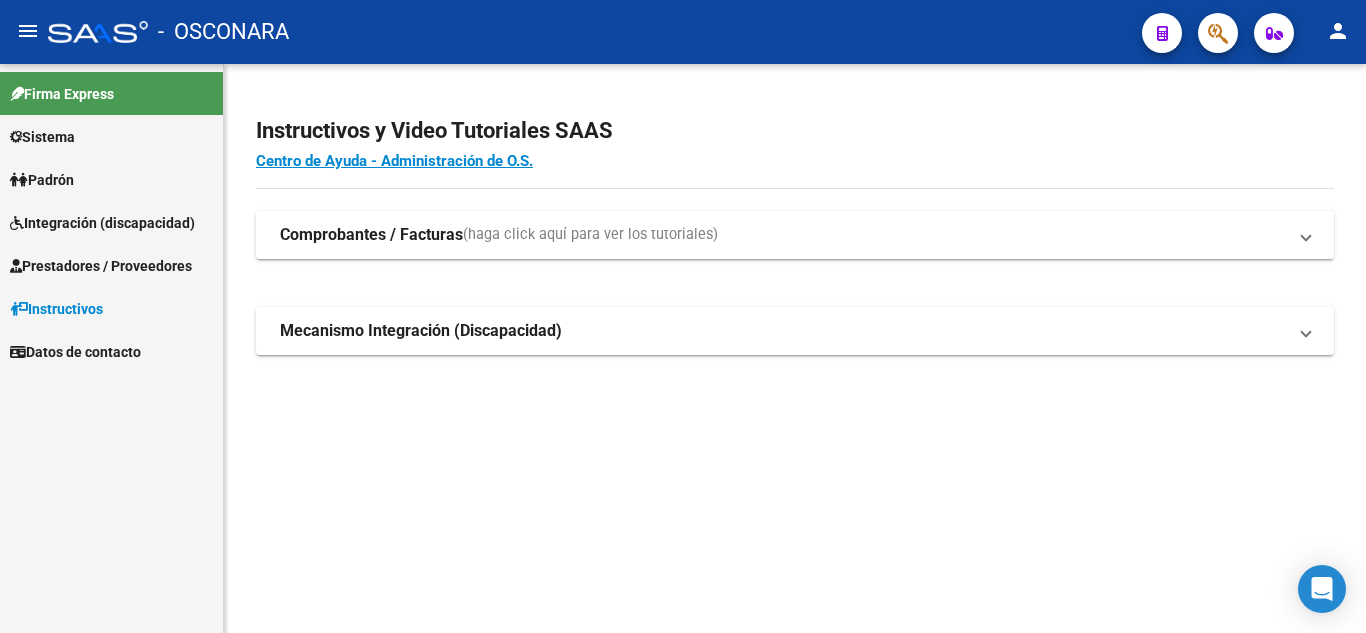 click on "Comprobantes / Facturas" at bounding box center (371, 235) 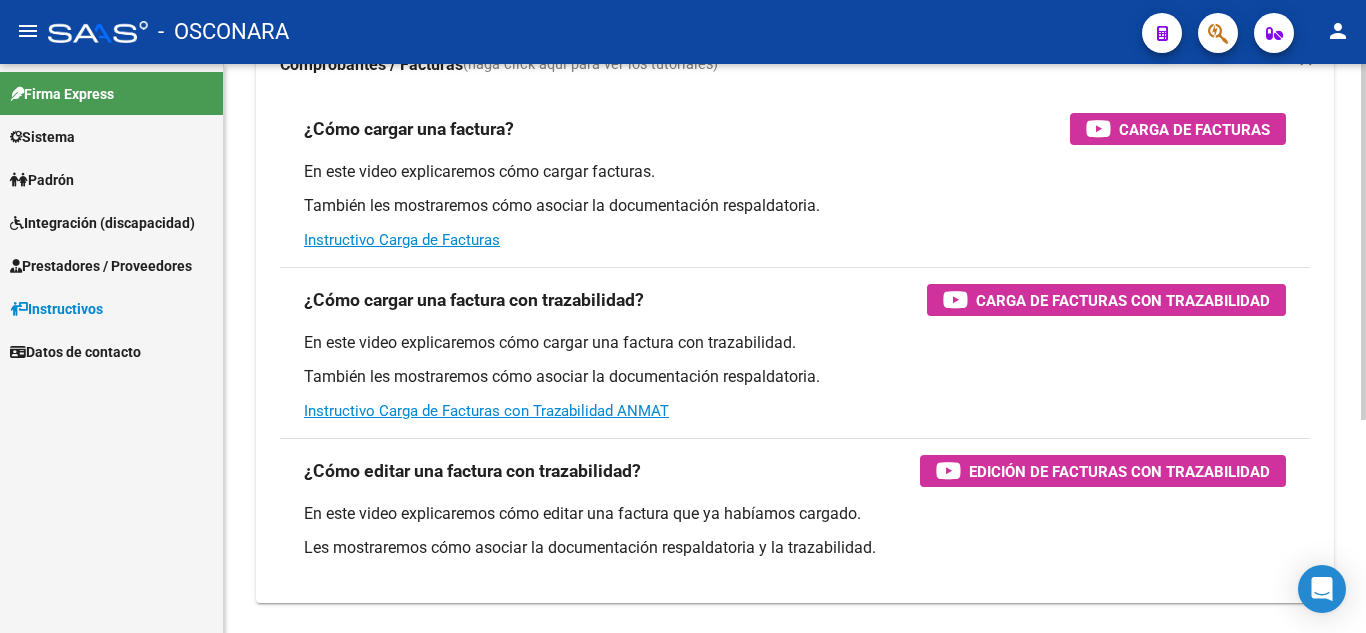 scroll, scrollTop: 340, scrollLeft: 0, axis: vertical 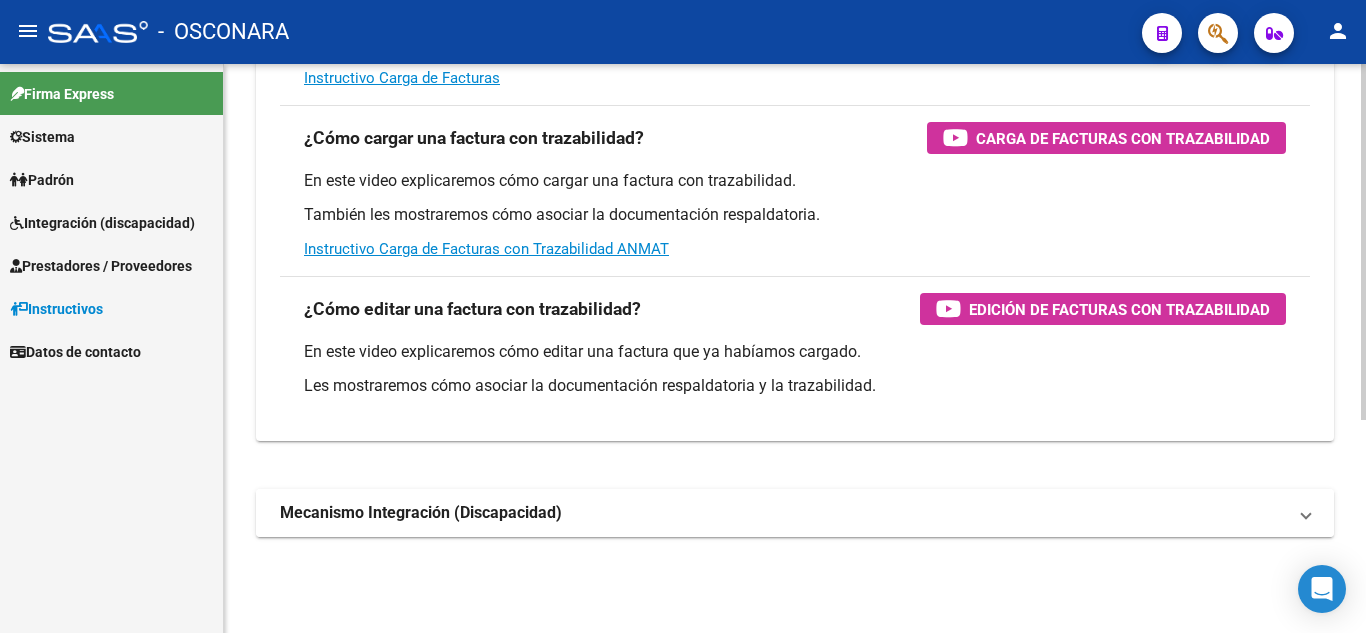 click on "Mecanismo Integración (Discapacidad)" at bounding box center [421, 513] 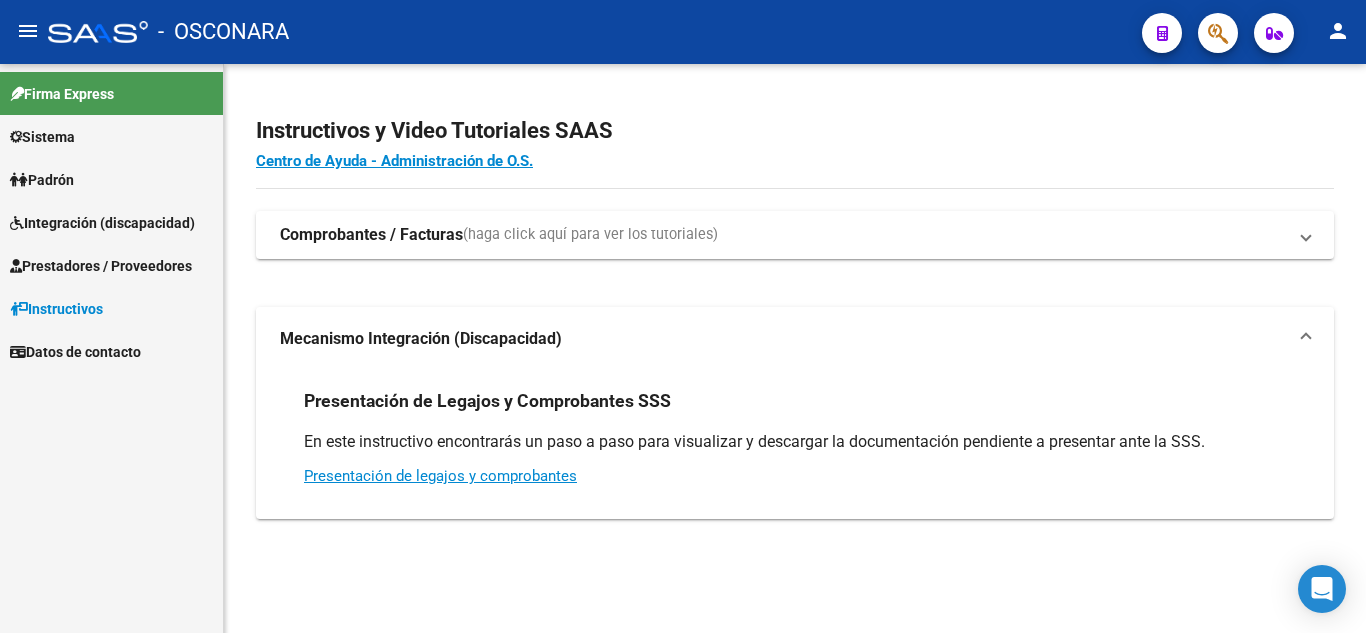 scroll, scrollTop: 0, scrollLeft: 0, axis: both 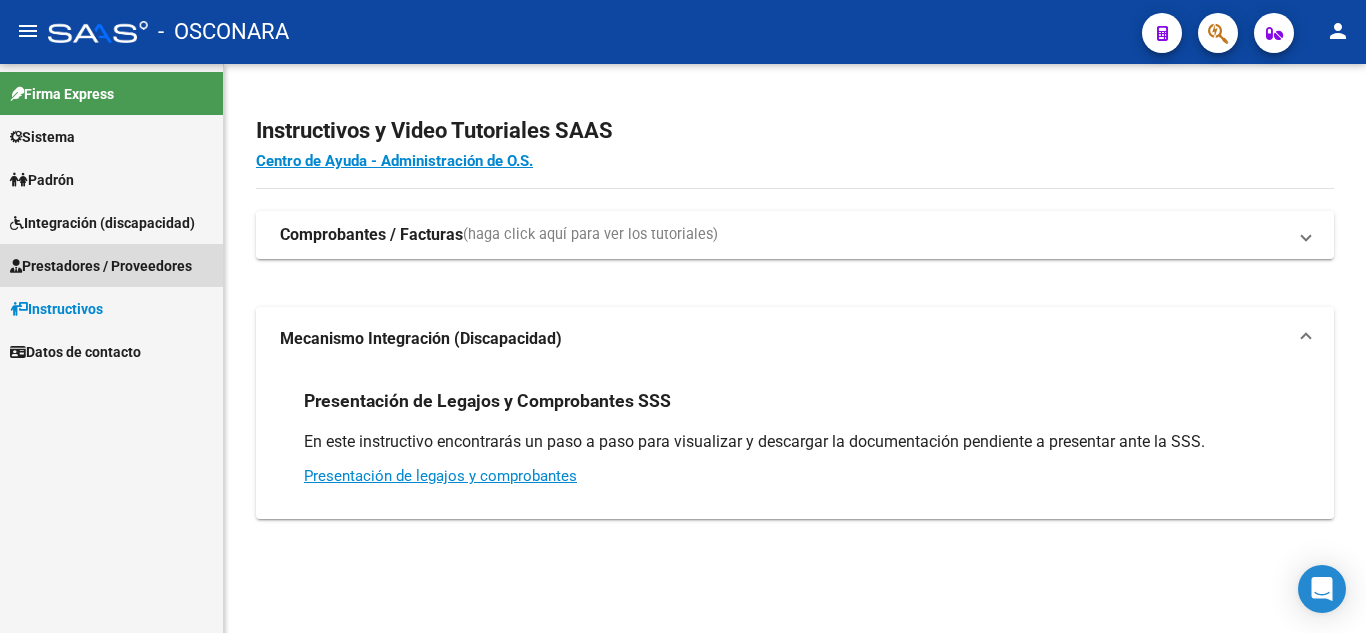 click on "Prestadores / Proveedores" at bounding box center [111, 265] 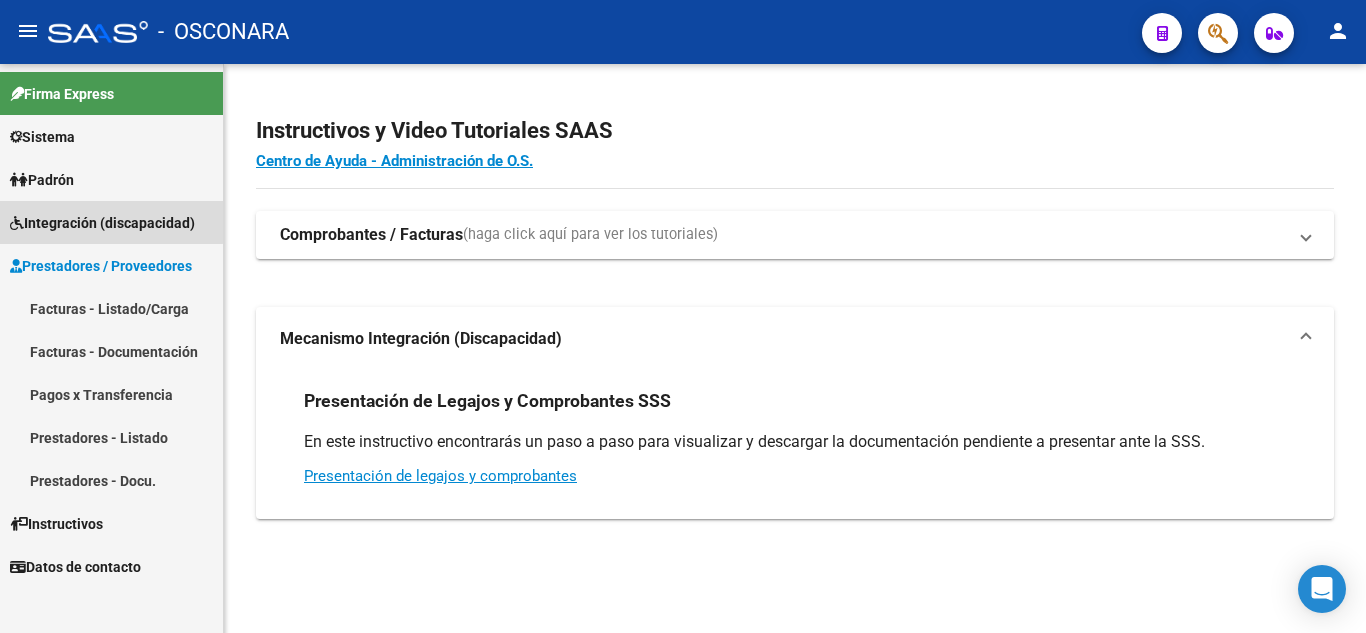 click on "Integración (discapacidad)" at bounding box center [102, 223] 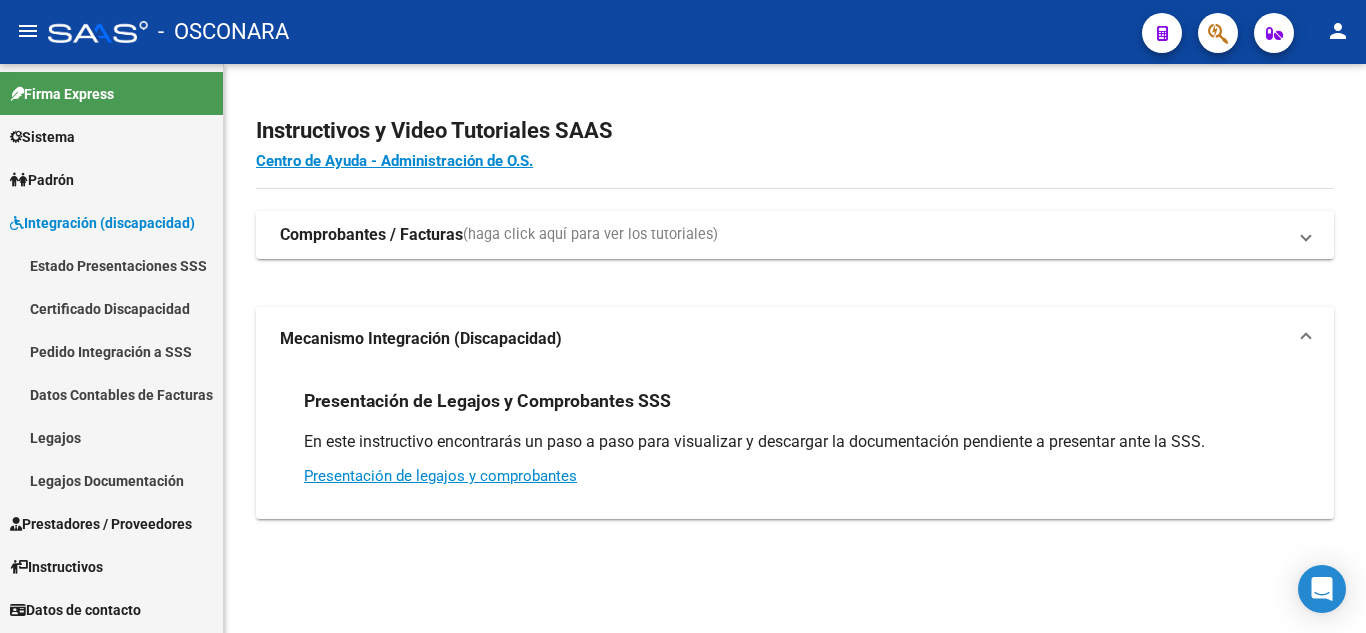 click on "Legajos" at bounding box center (111, 437) 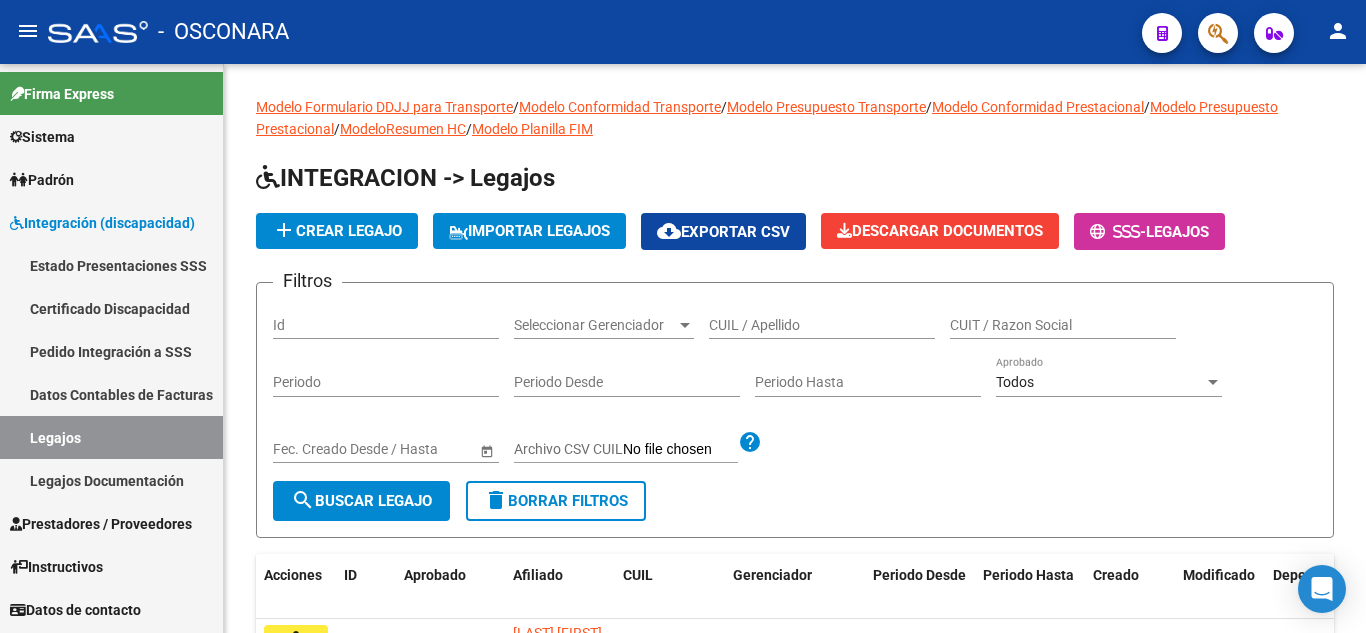 click on "Prestadores / Proveedores" at bounding box center [111, 523] 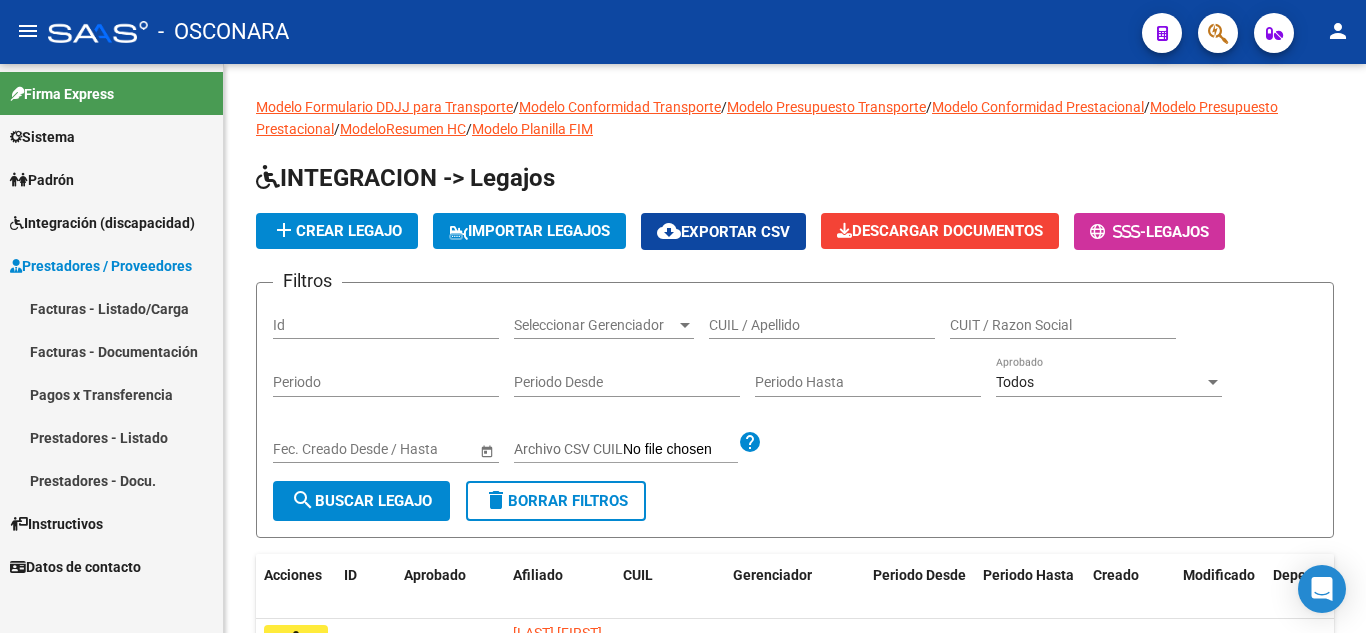 click on "Padrón" at bounding box center [42, 180] 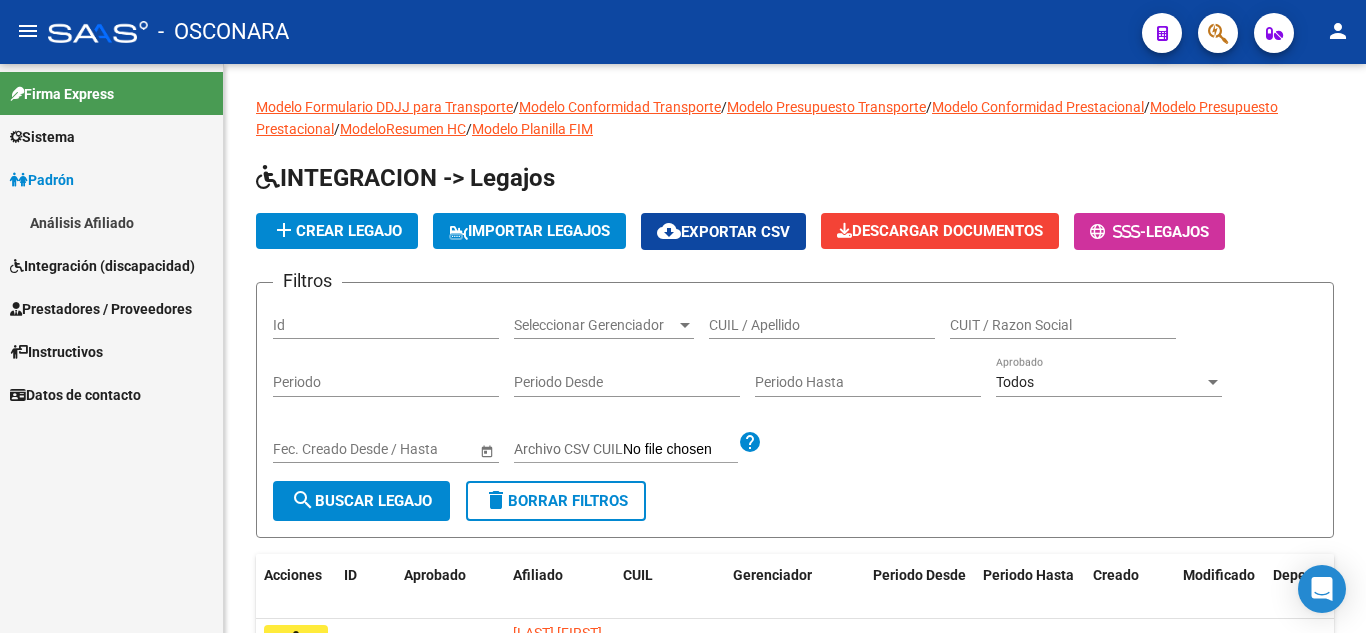 click on "Instructivos" at bounding box center (56, 352) 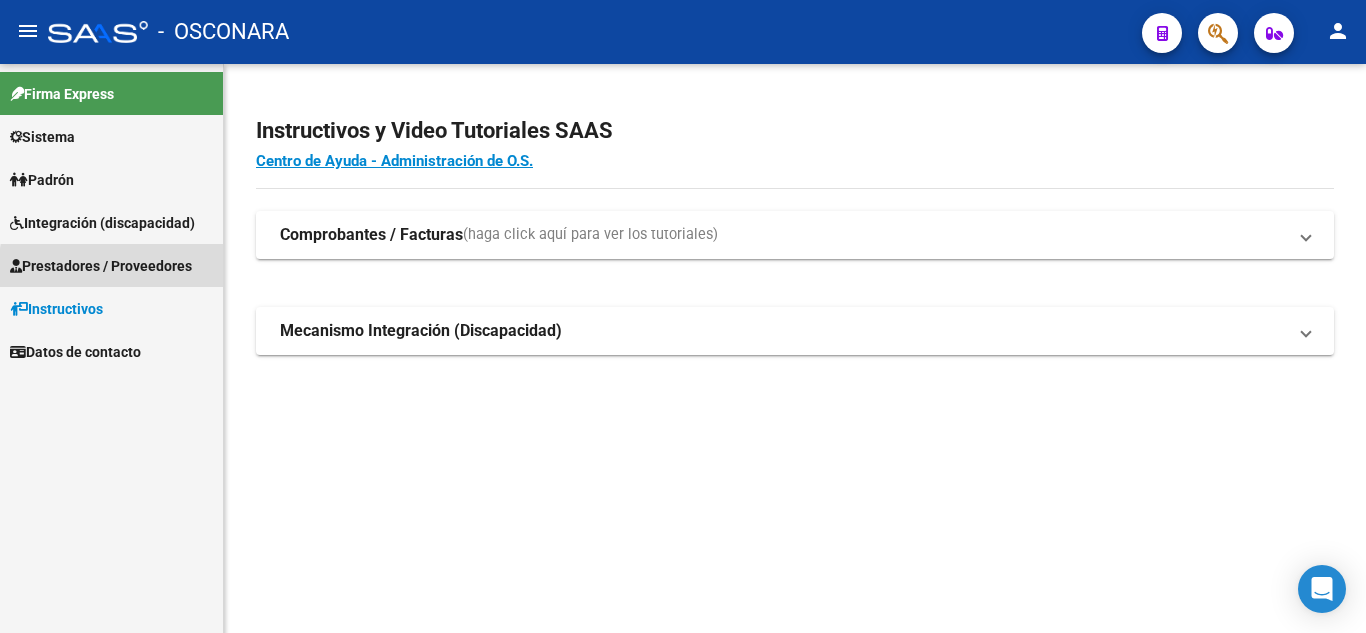 click on "Prestadores / Proveedores" at bounding box center (101, 266) 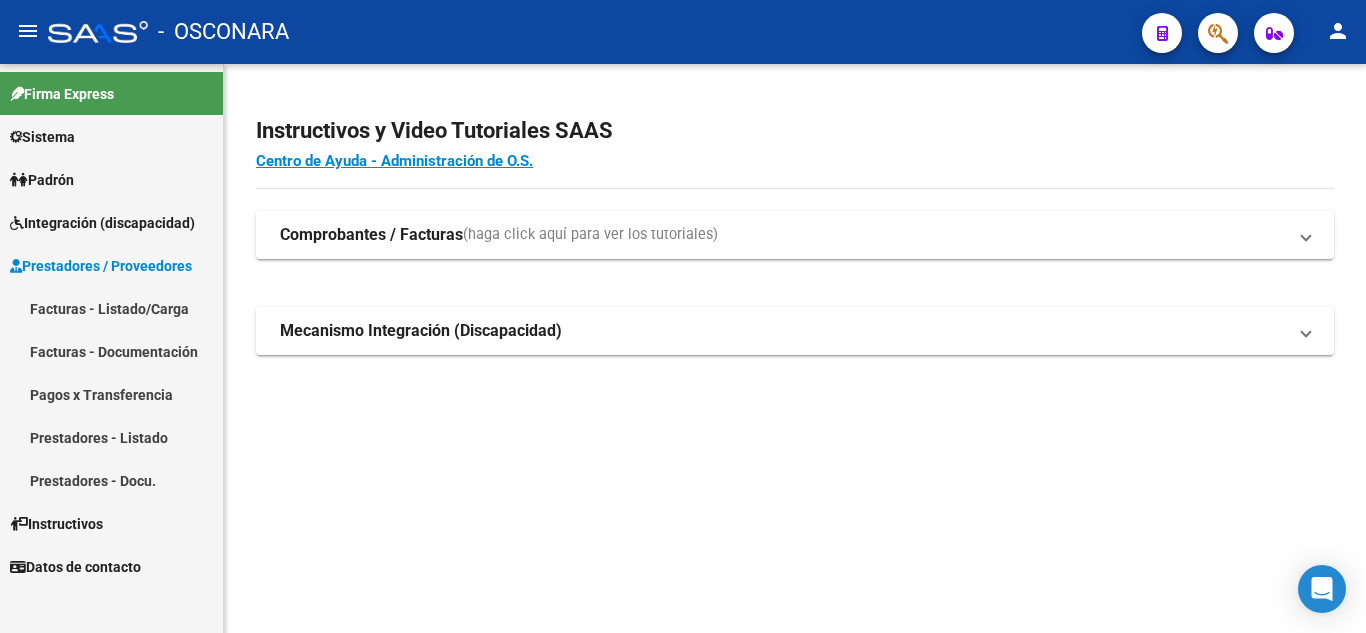 click on "Integración (discapacidad)" at bounding box center [111, 222] 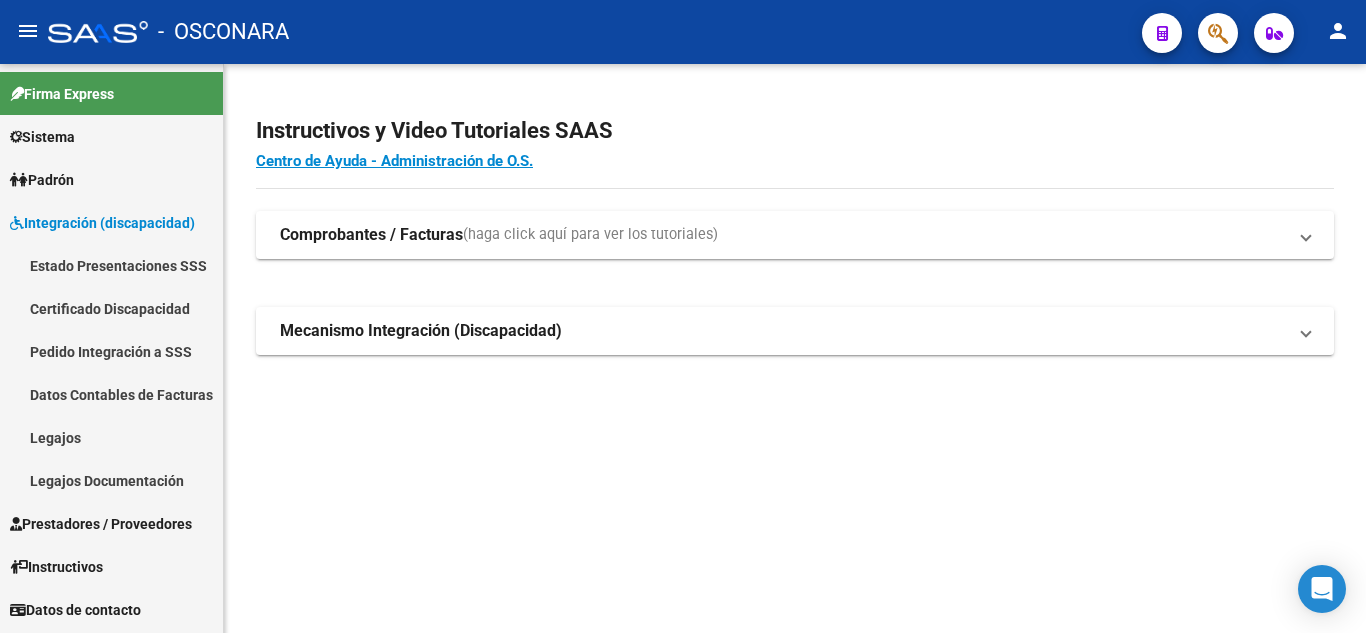 click on "Instructivos" at bounding box center (111, 566) 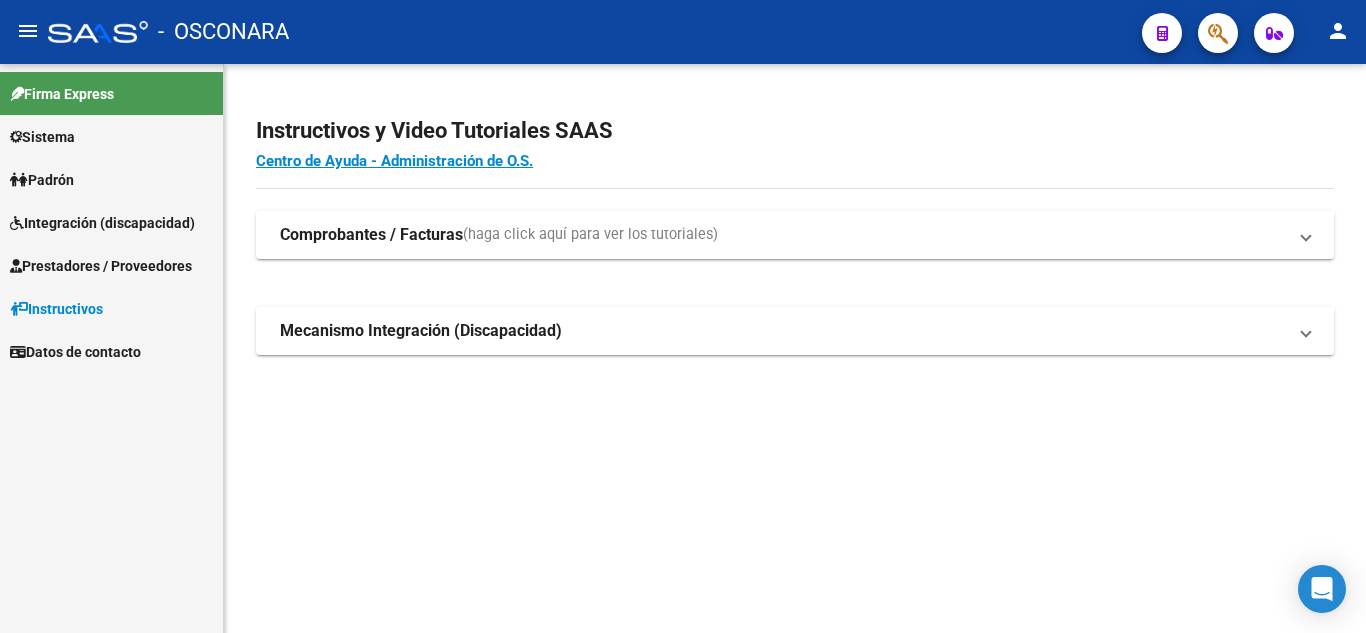 click on "Integración (discapacidad)" at bounding box center [102, 223] 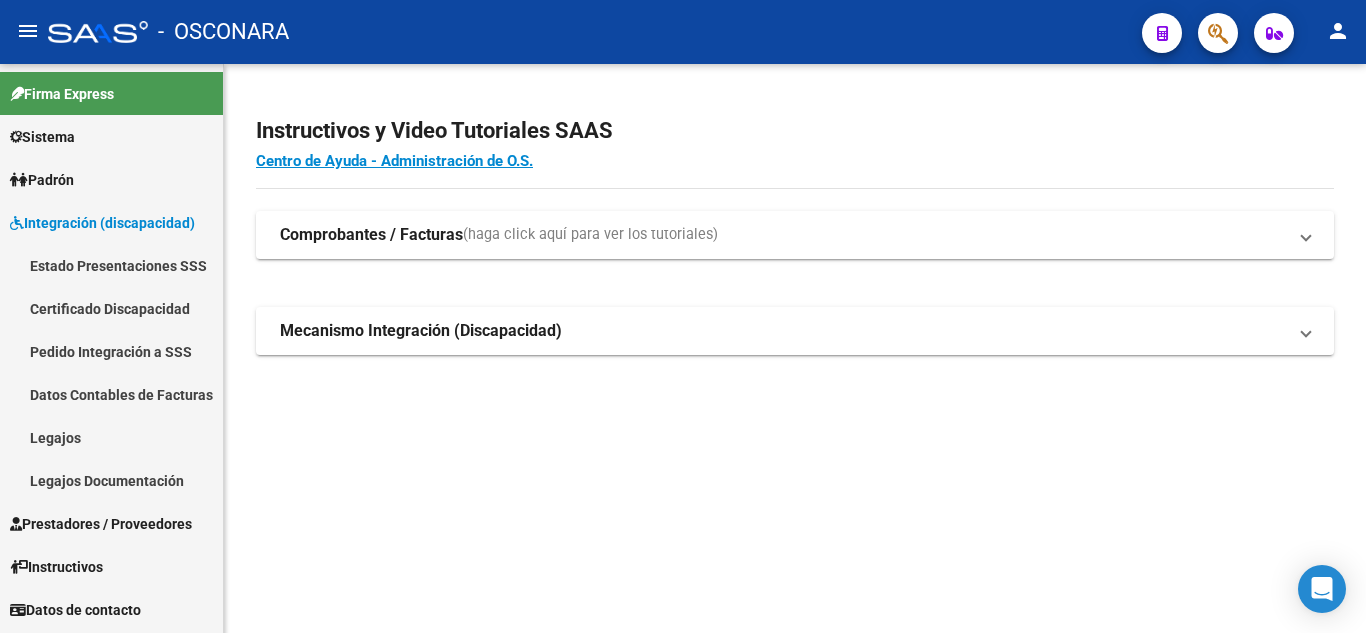 click on "Legajos" at bounding box center (111, 437) 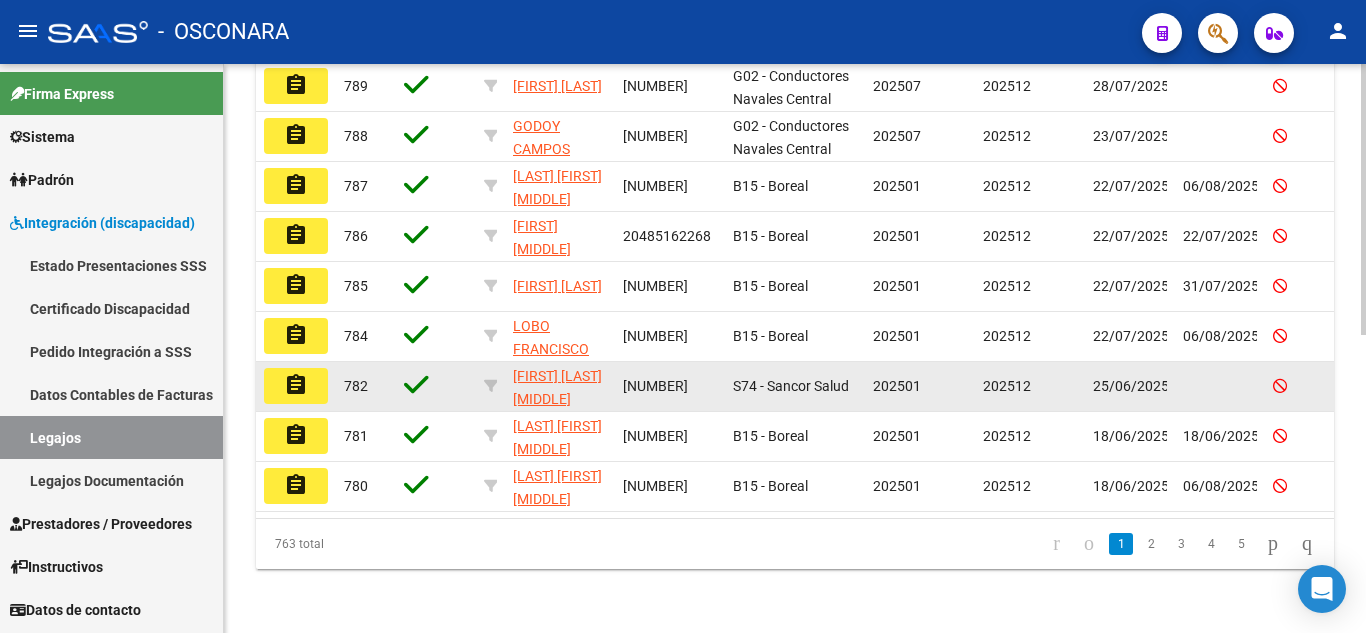 scroll, scrollTop: 624, scrollLeft: 0, axis: vertical 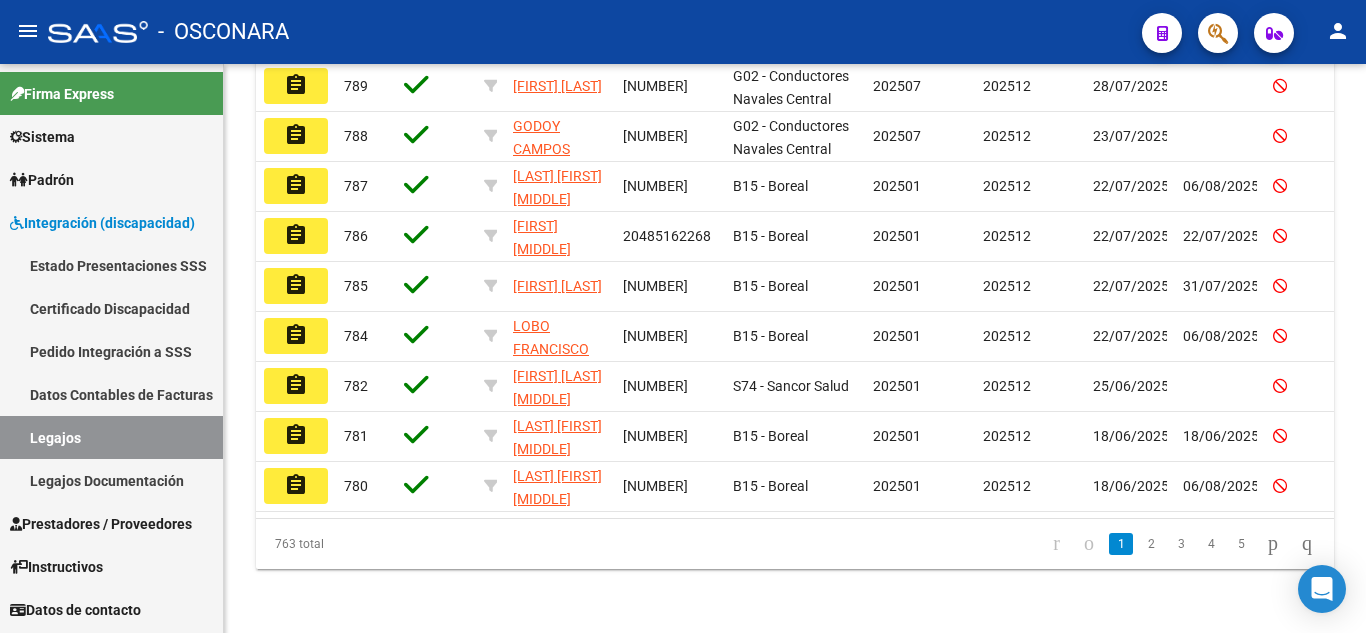 click on "Datos Contables de Facturas" at bounding box center [111, 394] 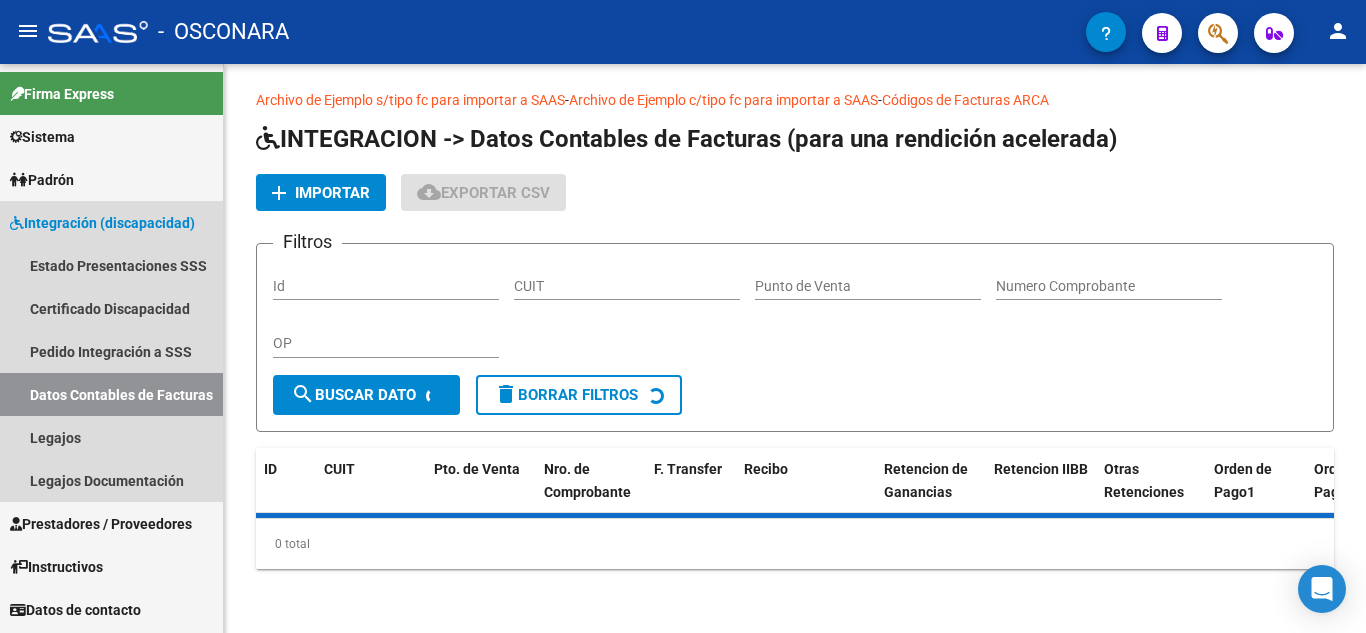 scroll, scrollTop: 0, scrollLeft: 0, axis: both 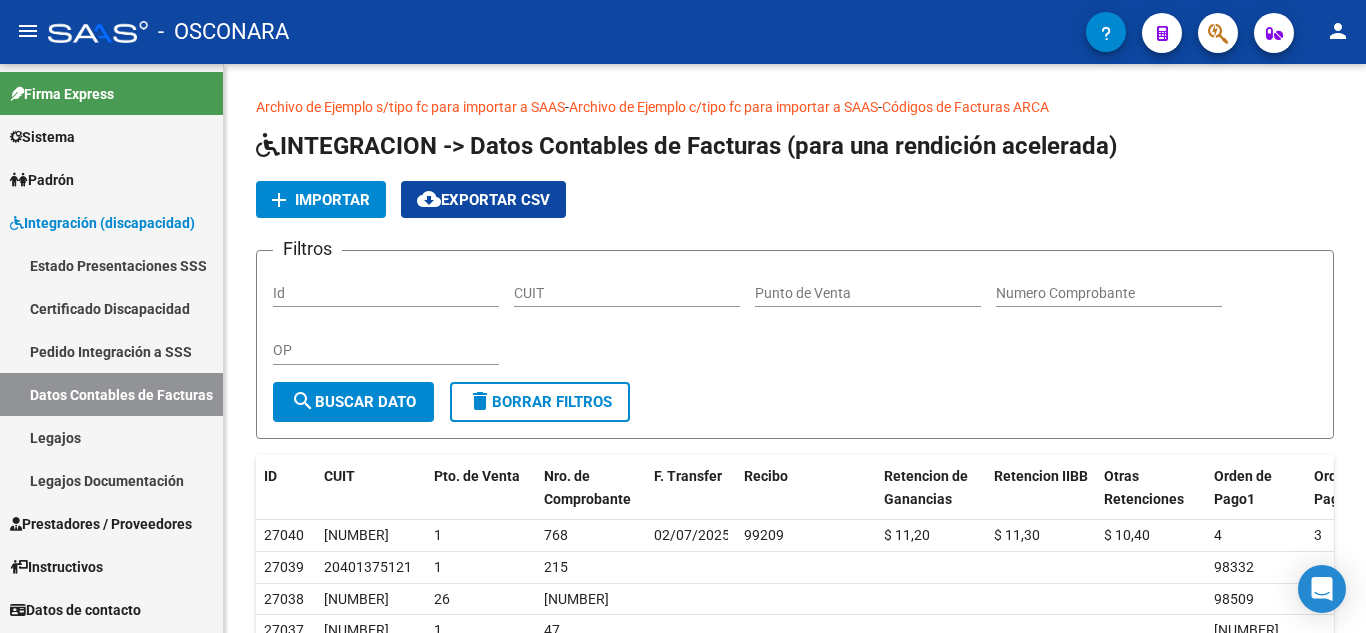 click on "Pedido Integración a SSS" at bounding box center [111, 351] 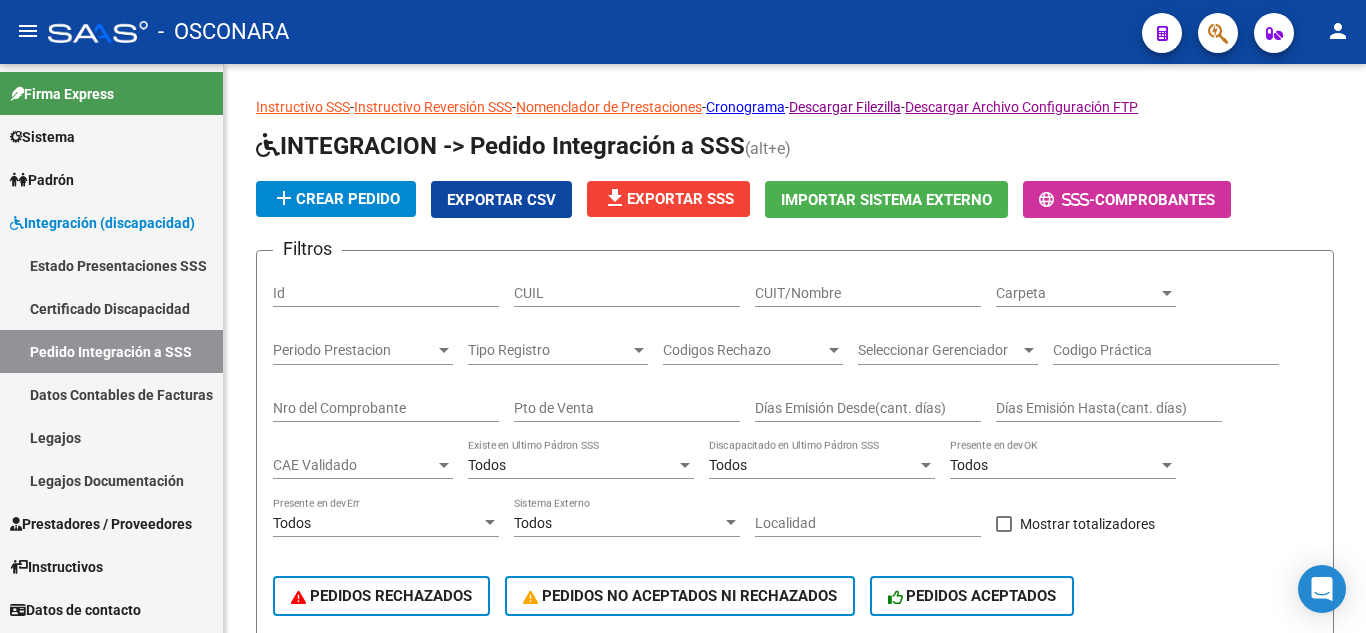click on "Certificado Discapacidad" at bounding box center (111, 308) 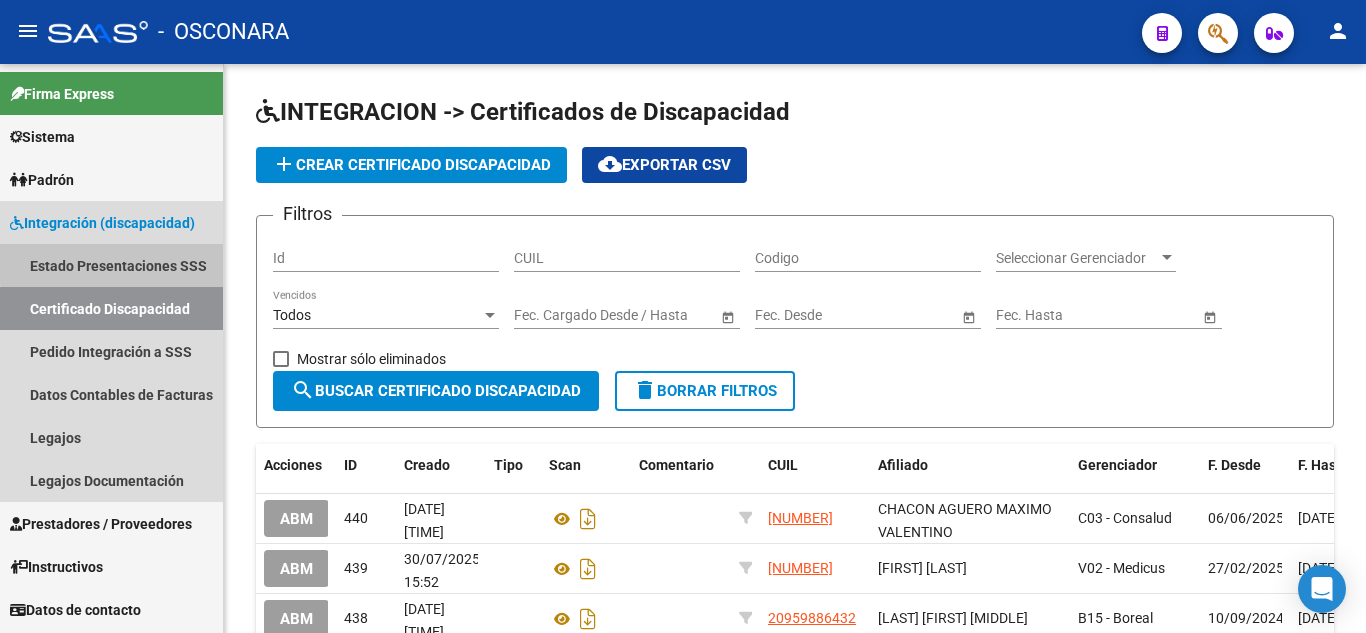 click on "Estado Presentaciones SSS" at bounding box center [111, 265] 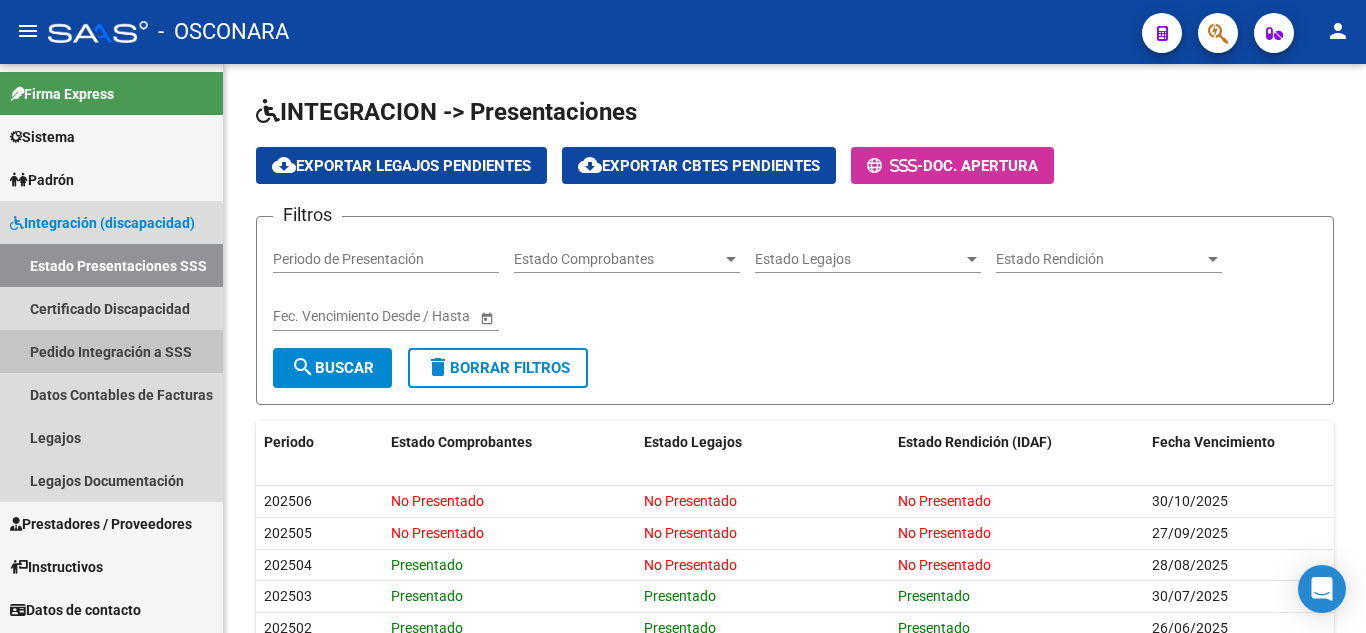 click on "Pedido Integración a SSS" at bounding box center [111, 351] 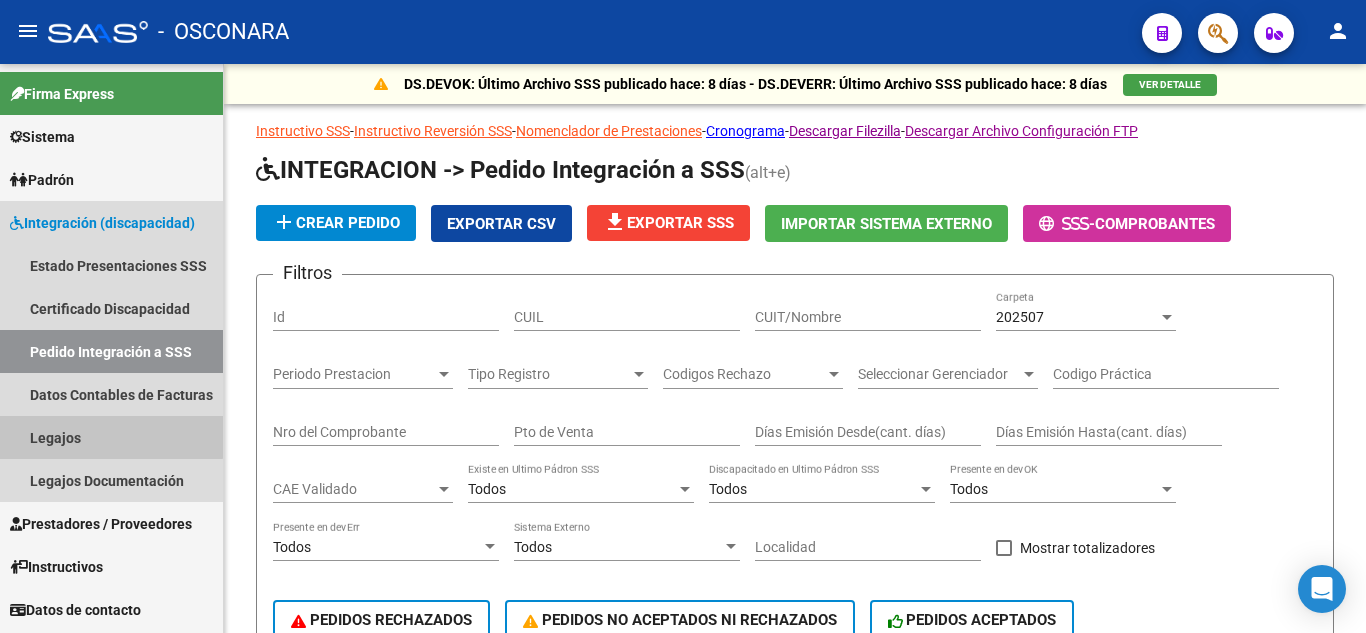click on "Legajos" at bounding box center (111, 437) 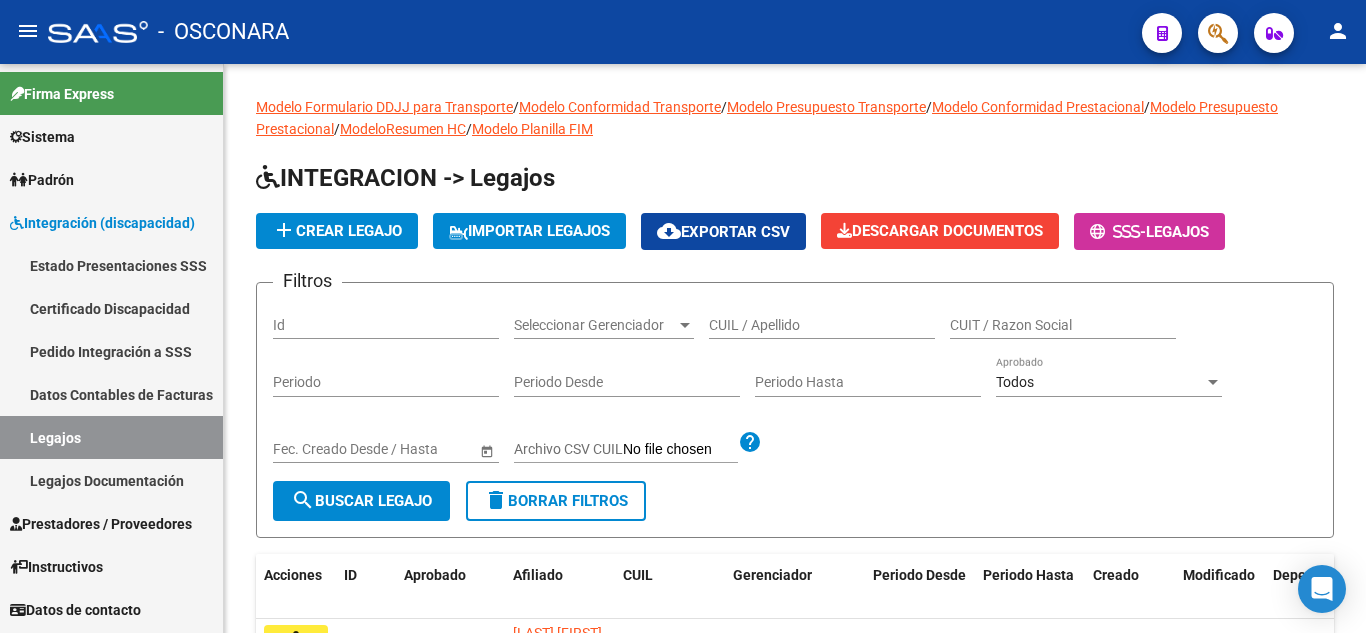 click on "Legajos Documentación" at bounding box center (111, 480) 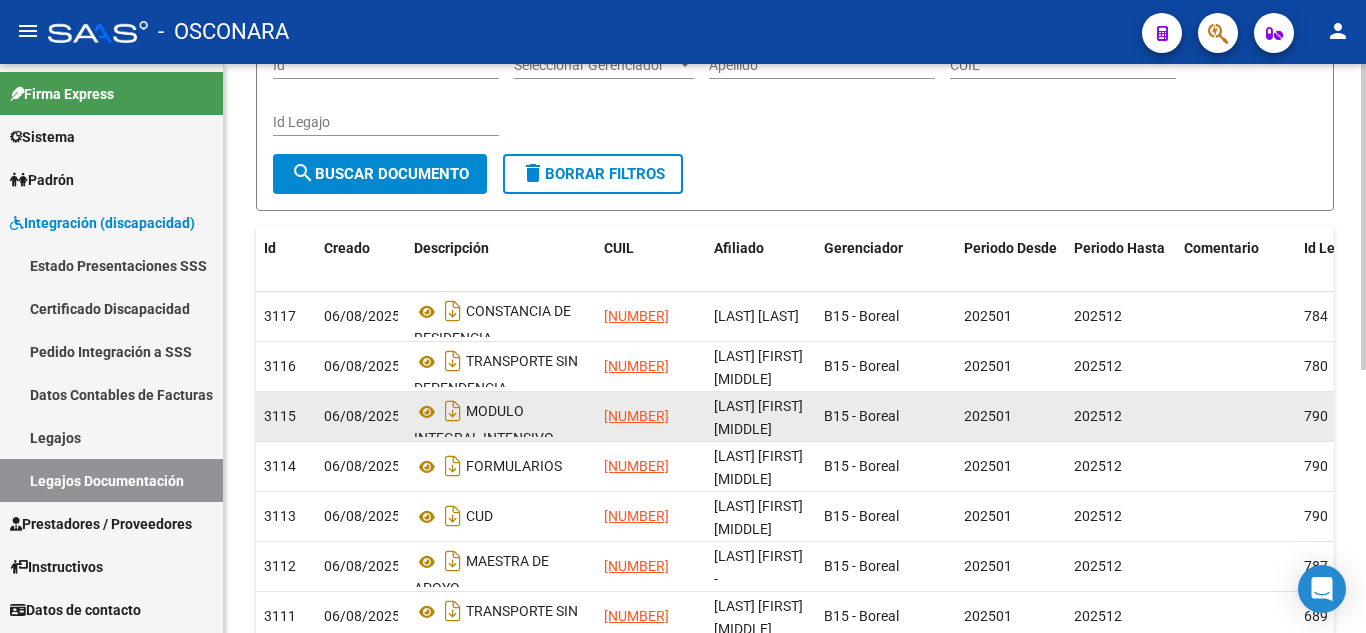 scroll, scrollTop: 200, scrollLeft: 0, axis: vertical 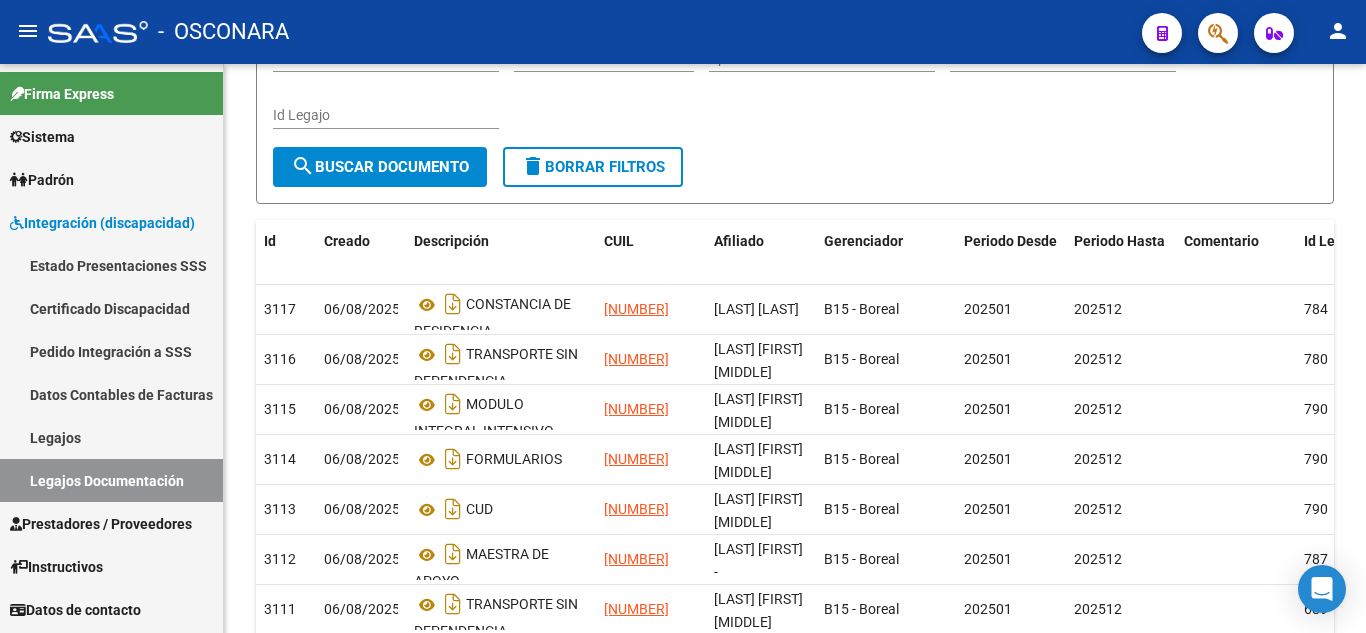 click on "Prestadores / Proveedores" at bounding box center (101, 524) 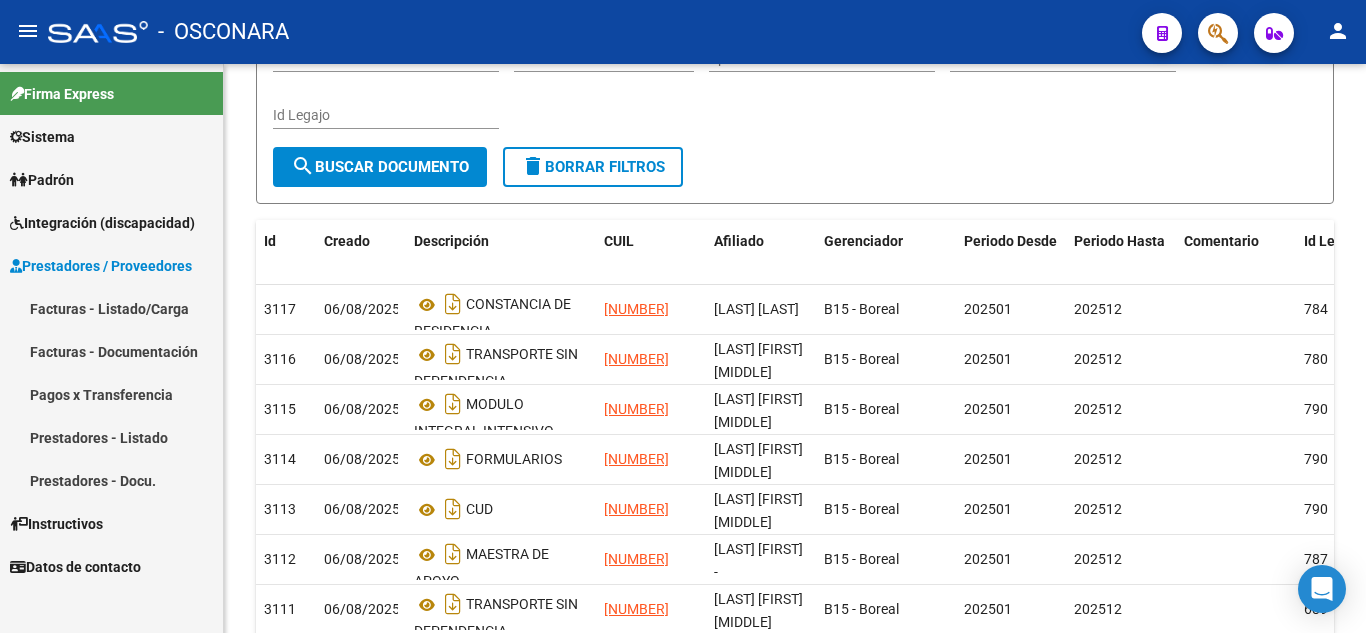click on "Integración (discapacidad)" at bounding box center [102, 223] 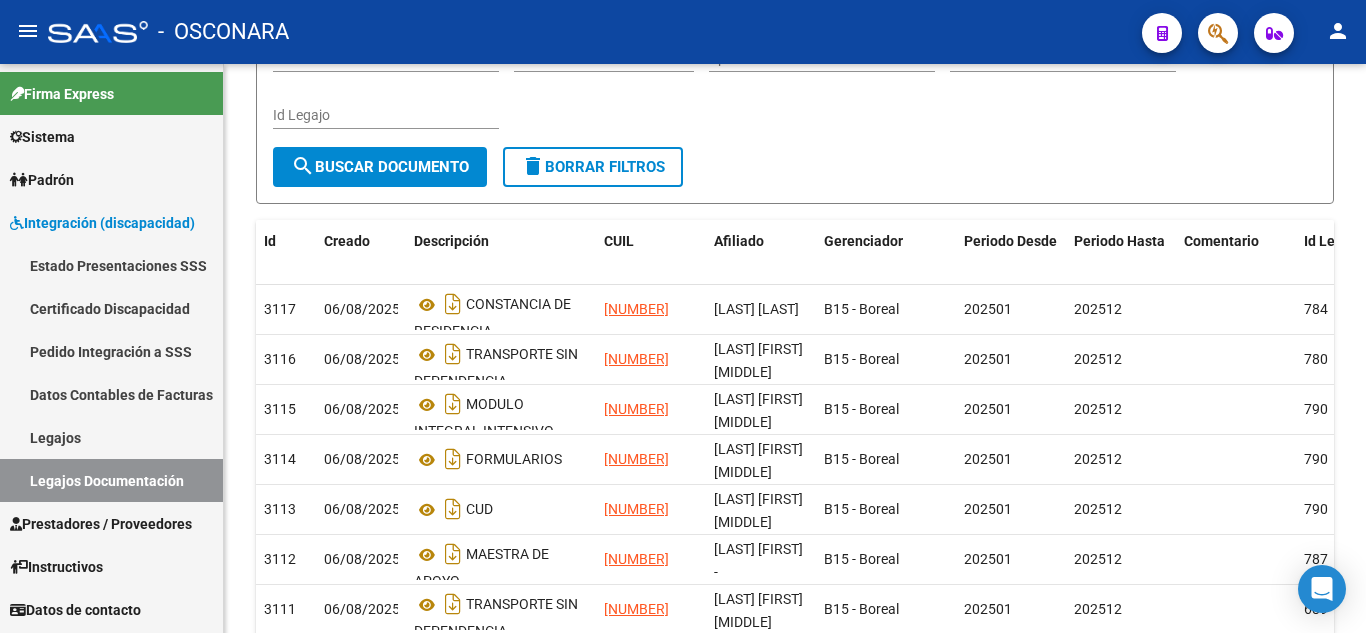 click on "Padrón" at bounding box center [42, 180] 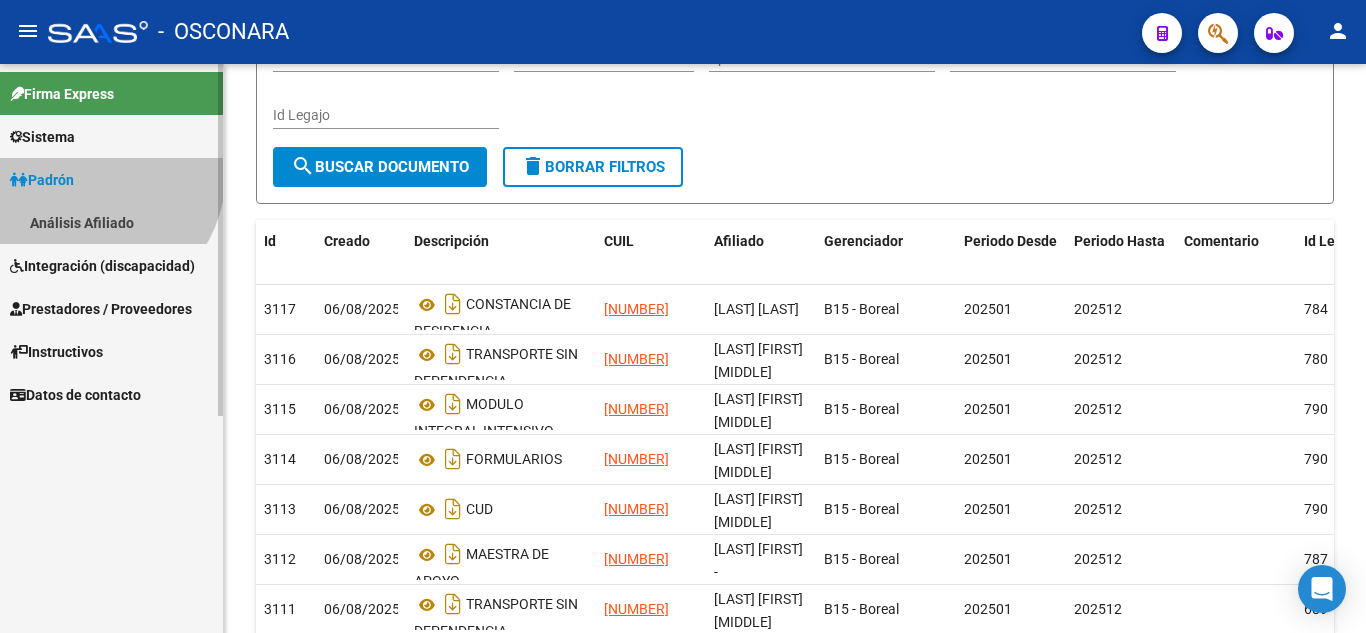 click on "Padrón" at bounding box center [42, 180] 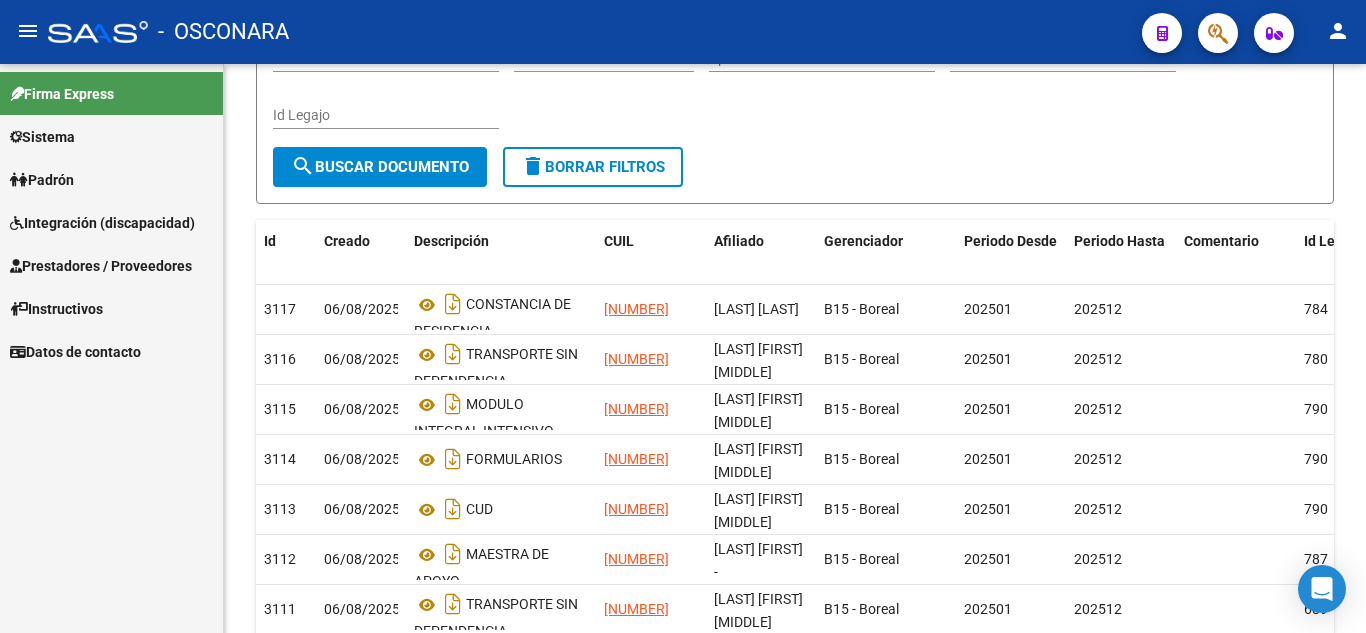 click on "Integración (discapacidad)" at bounding box center (102, 223) 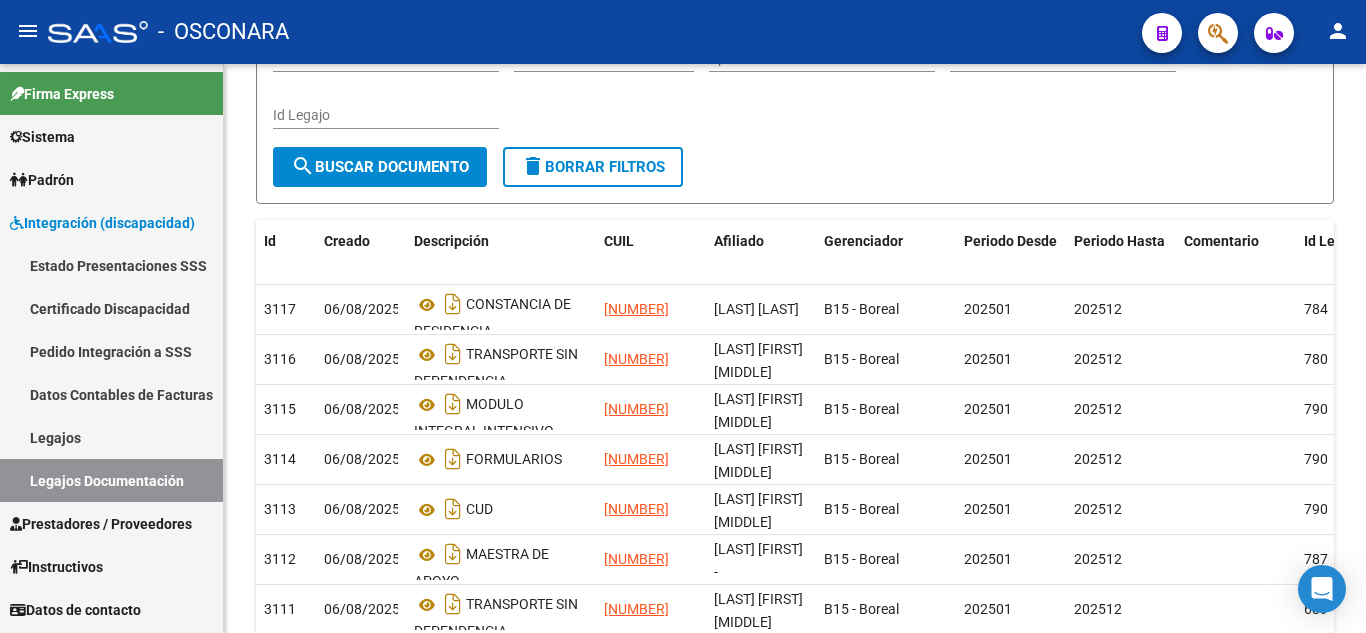 click on "Certificado Discapacidad" at bounding box center [111, 308] 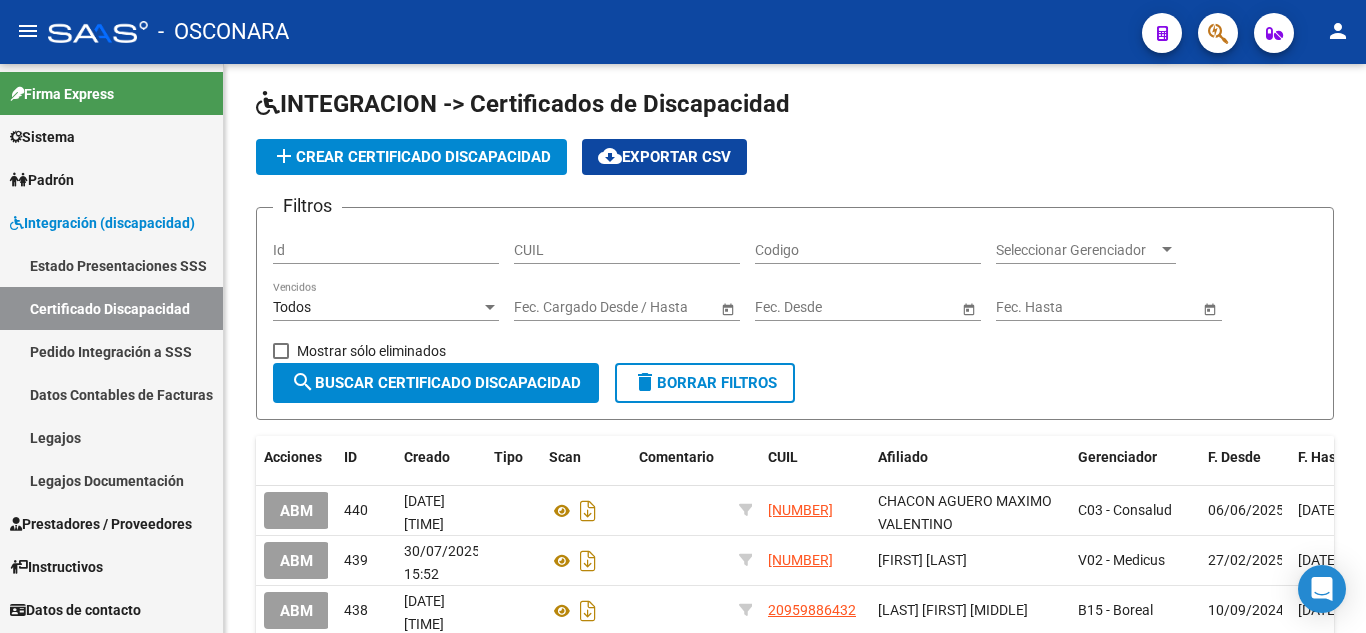 scroll, scrollTop: 0, scrollLeft: 0, axis: both 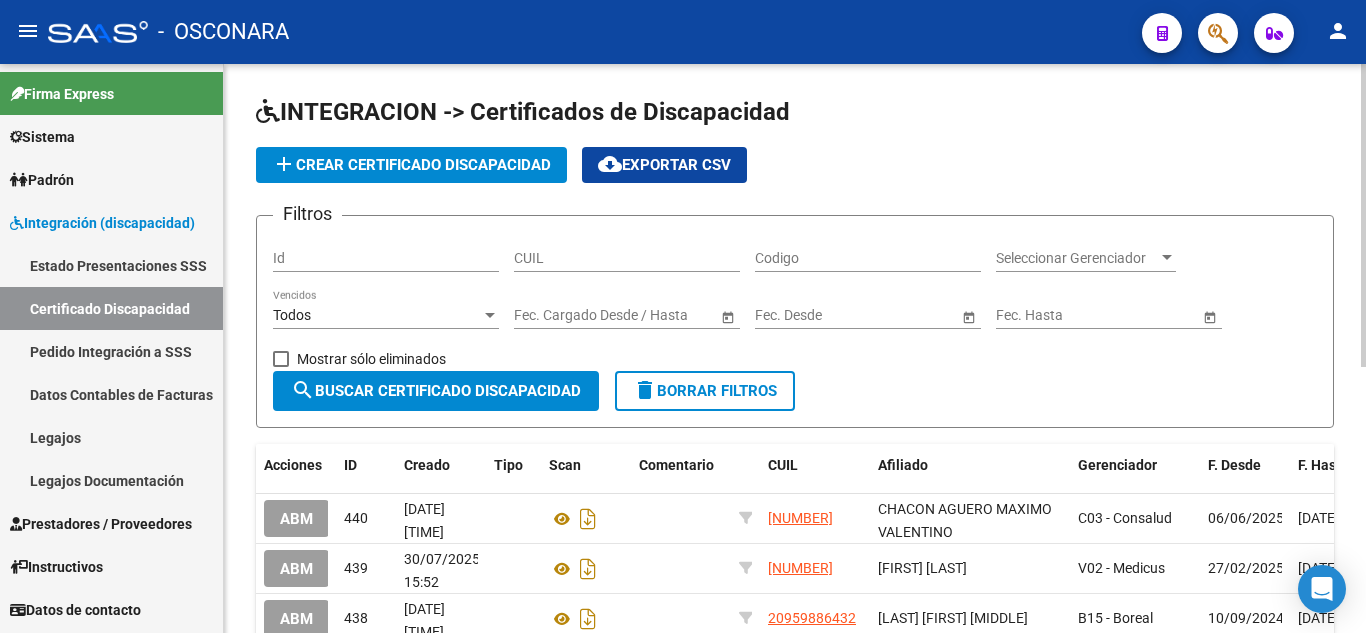 click on "CUIL" at bounding box center (627, 258) 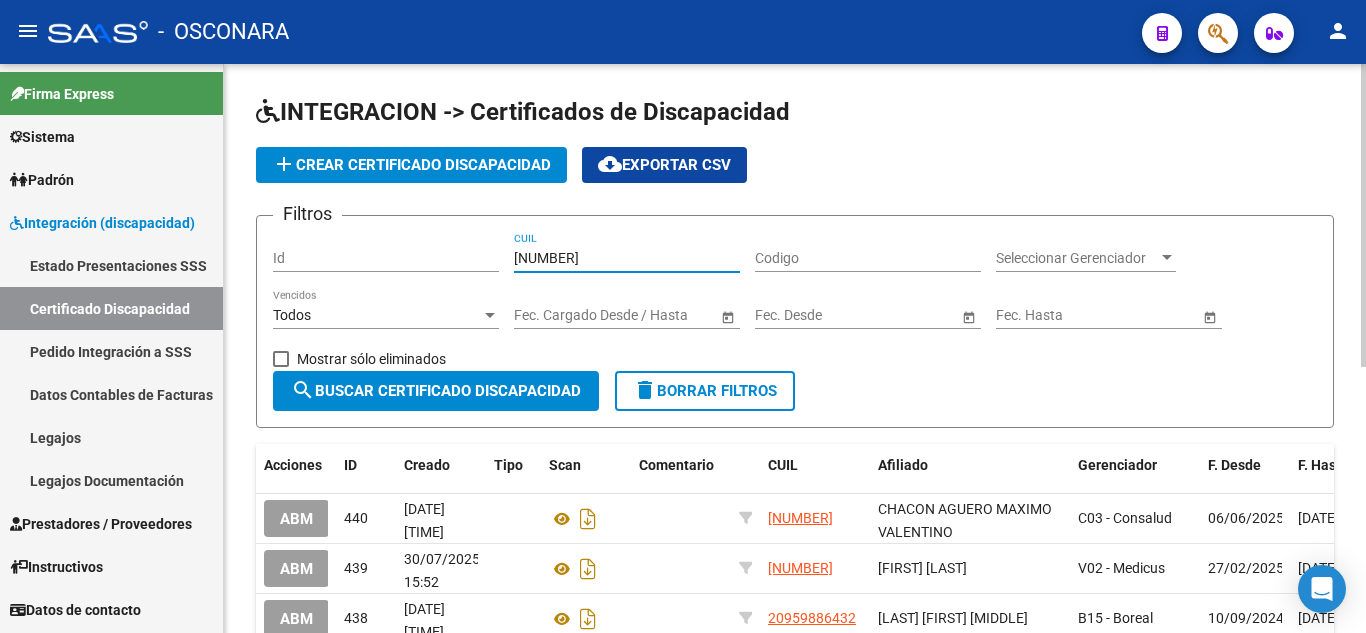 click on "search  Buscar Certificado Discapacidad" 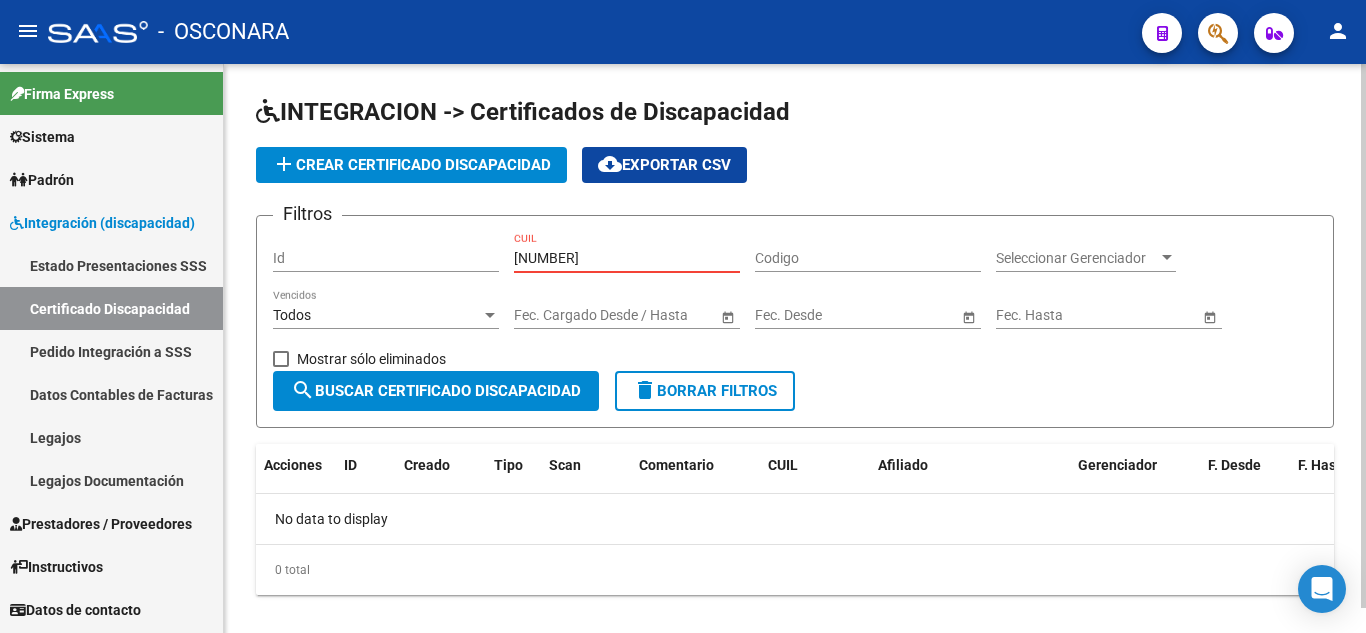 click on "[NUMBER]" at bounding box center (627, 258) 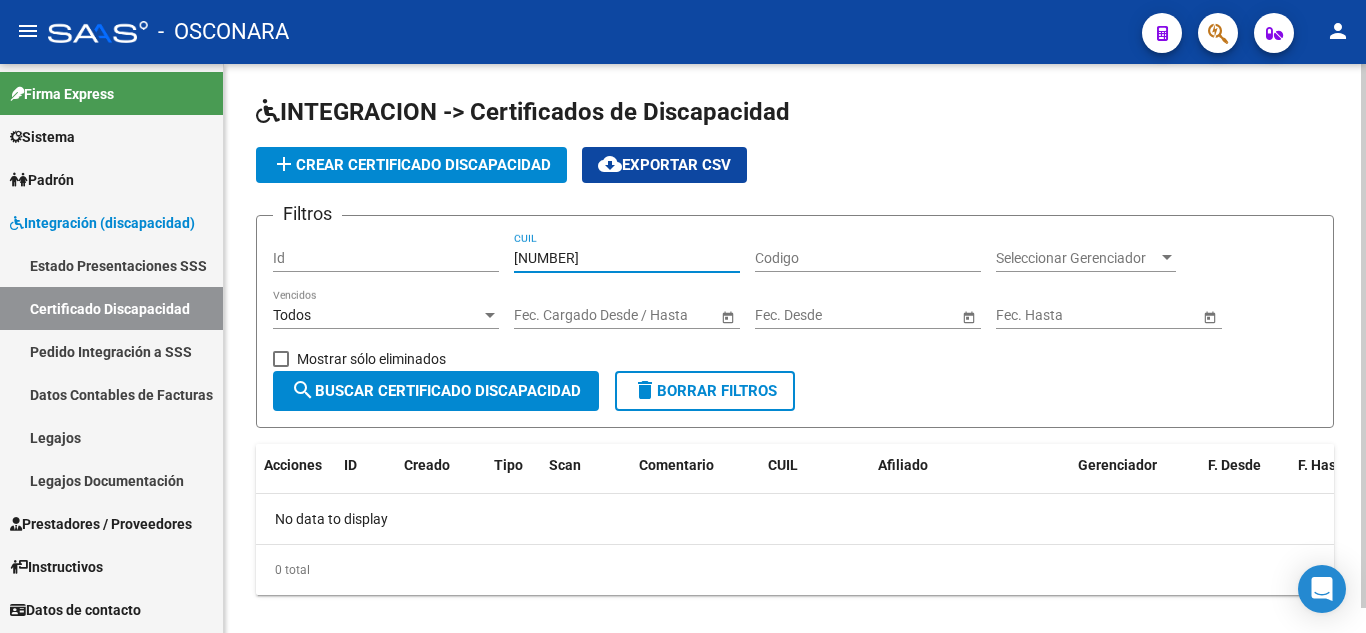 type on "[NUMBER]" 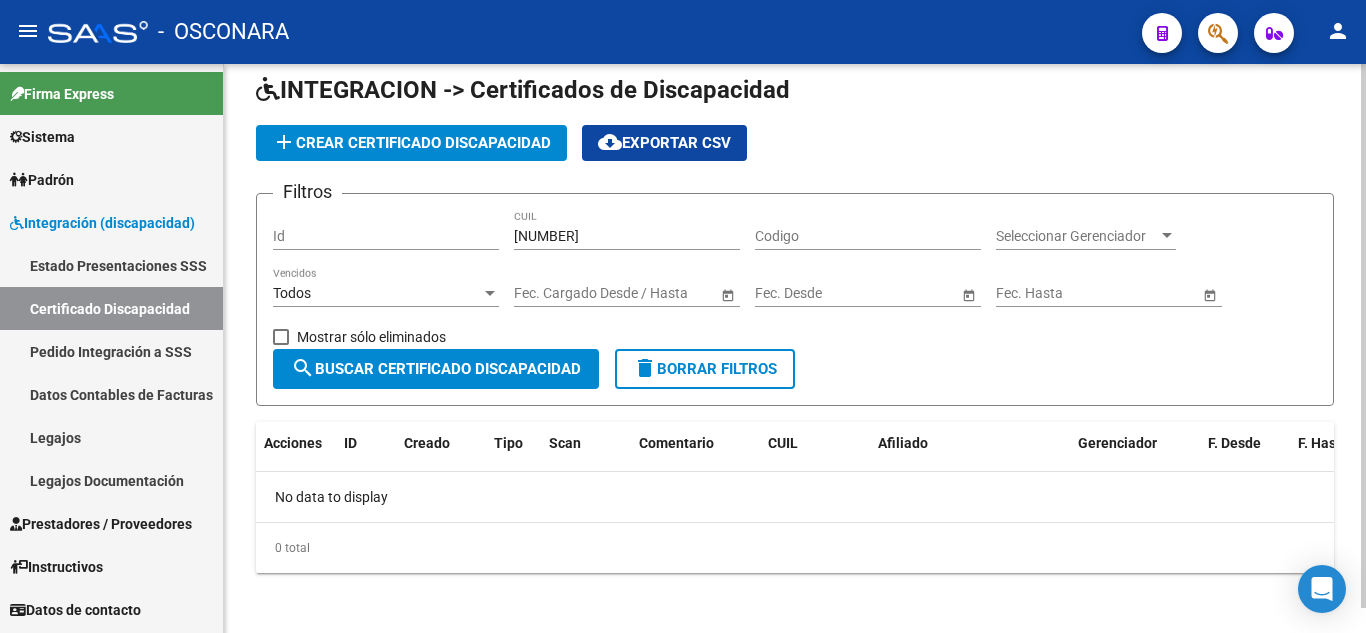 scroll, scrollTop: 26, scrollLeft: 0, axis: vertical 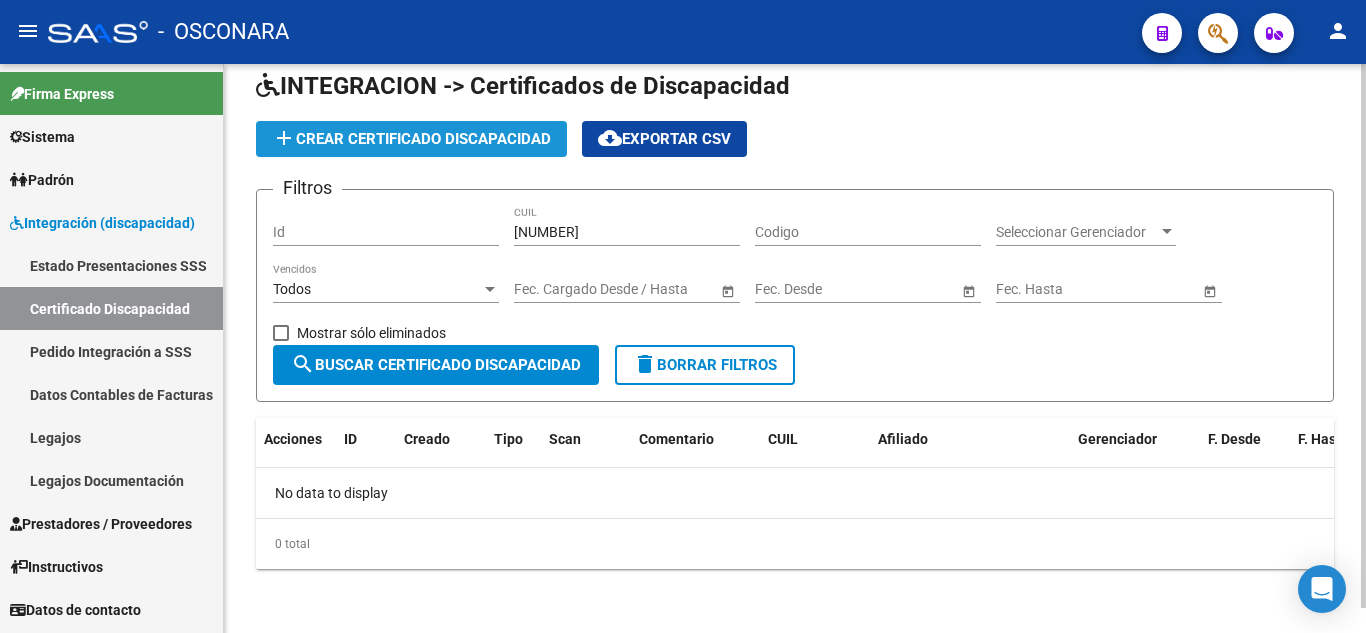 click on "add  Crear Certificado Discapacidad" 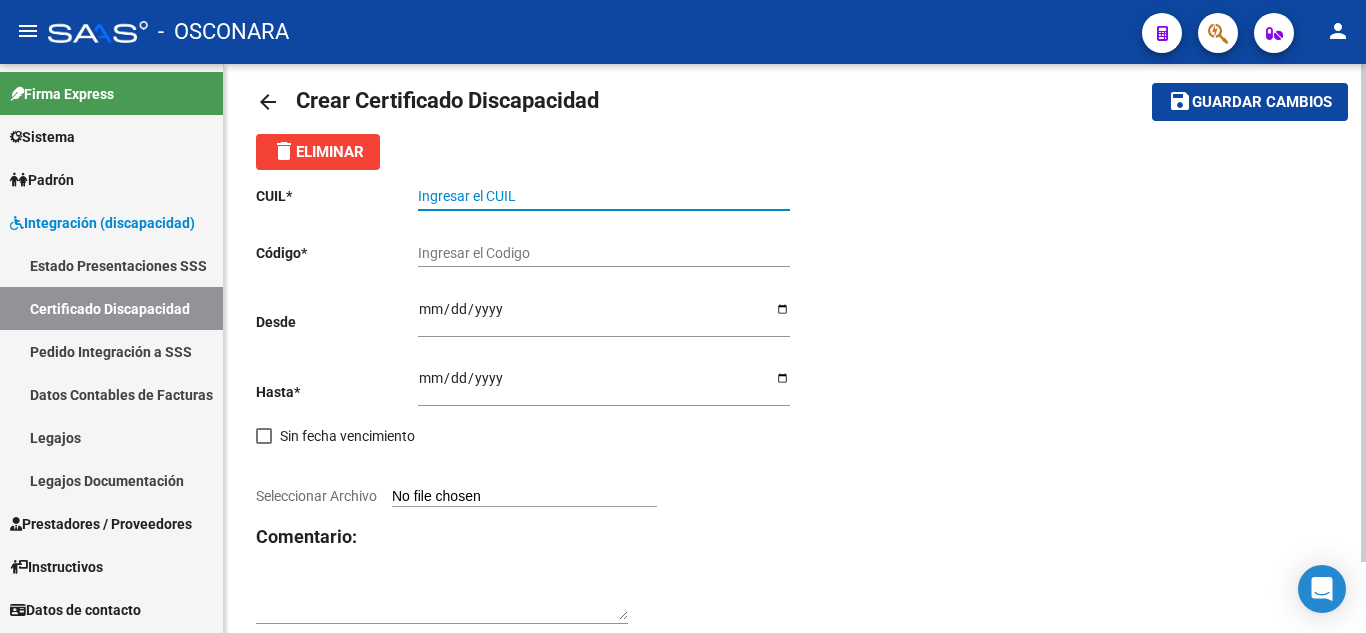 click on "Ingresar el CUIL" at bounding box center [604, 196] 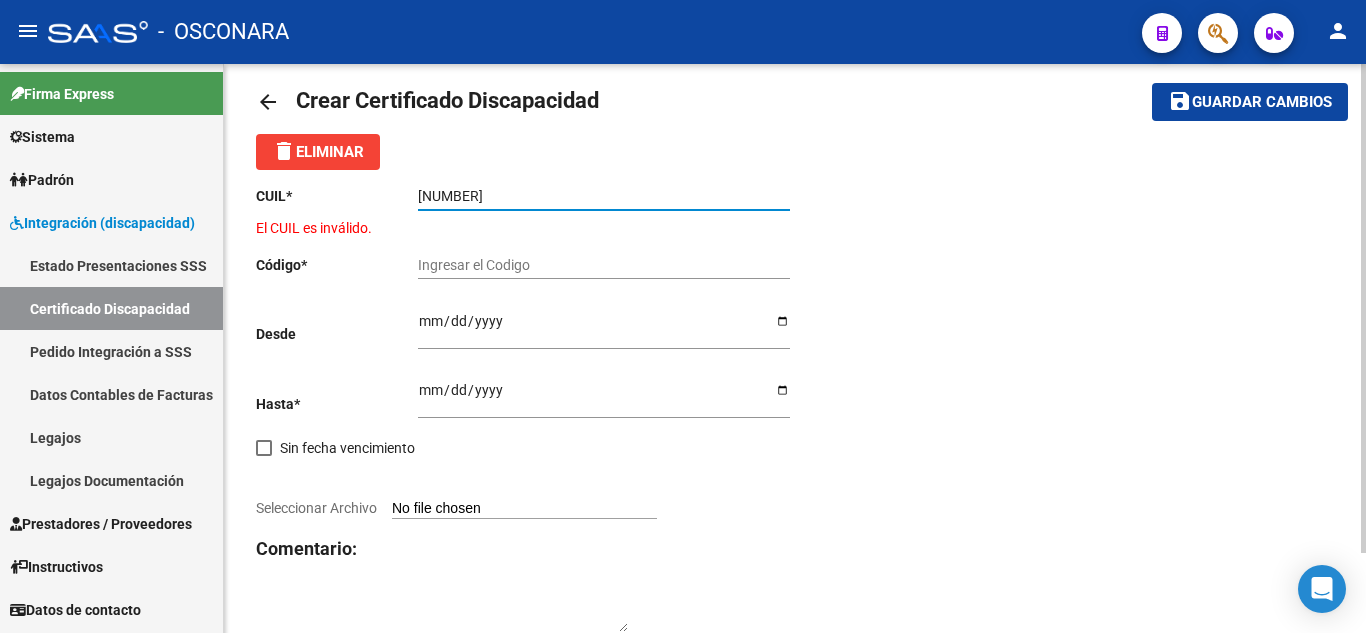 type on "[NUMBER]" 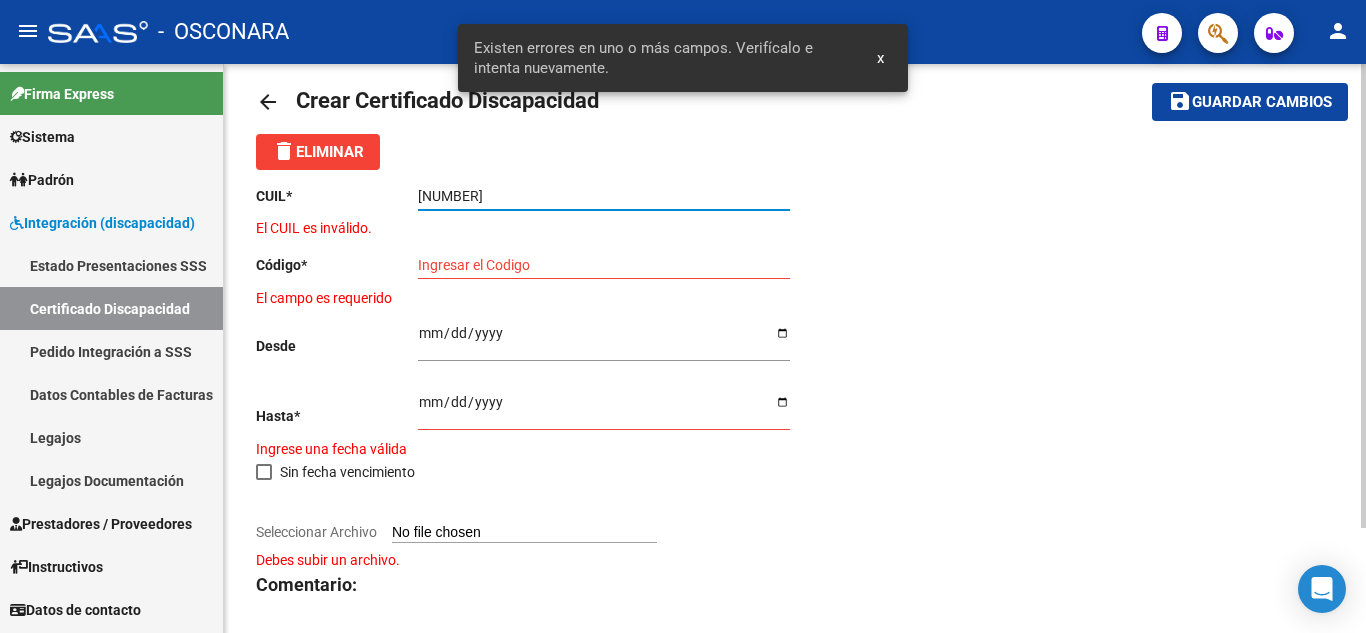 click on "[NUMBER]" at bounding box center [604, 196] 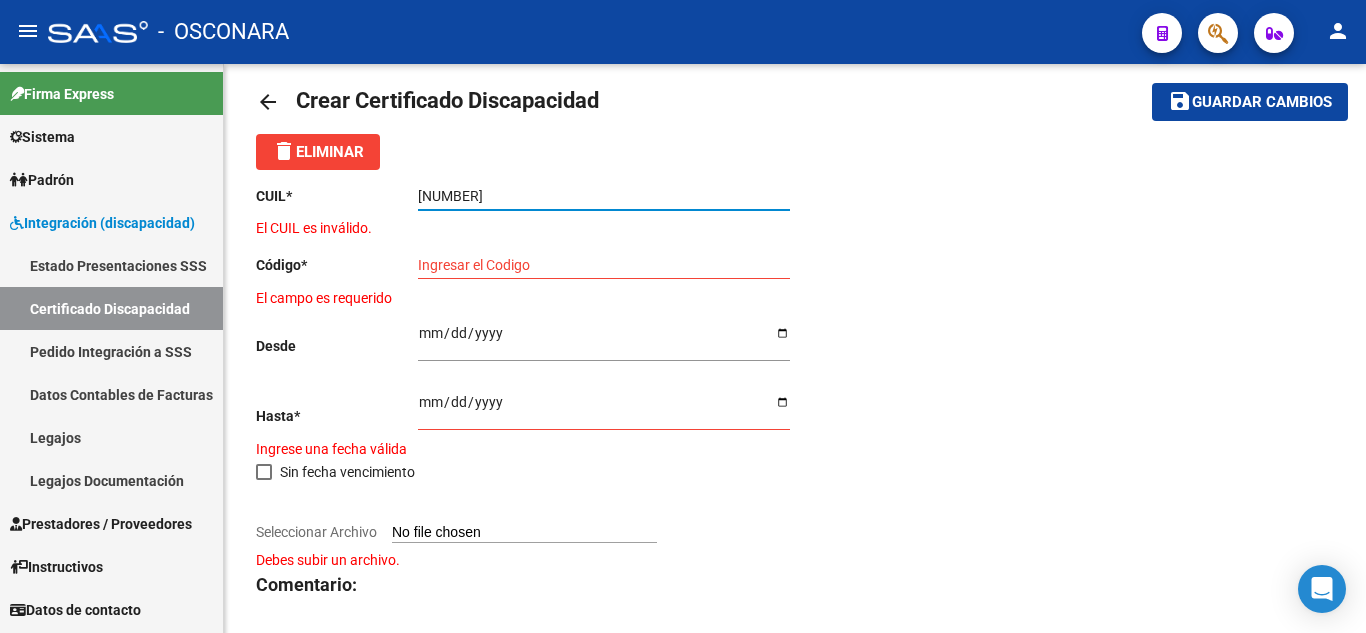 scroll, scrollTop: 0, scrollLeft: 0, axis: both 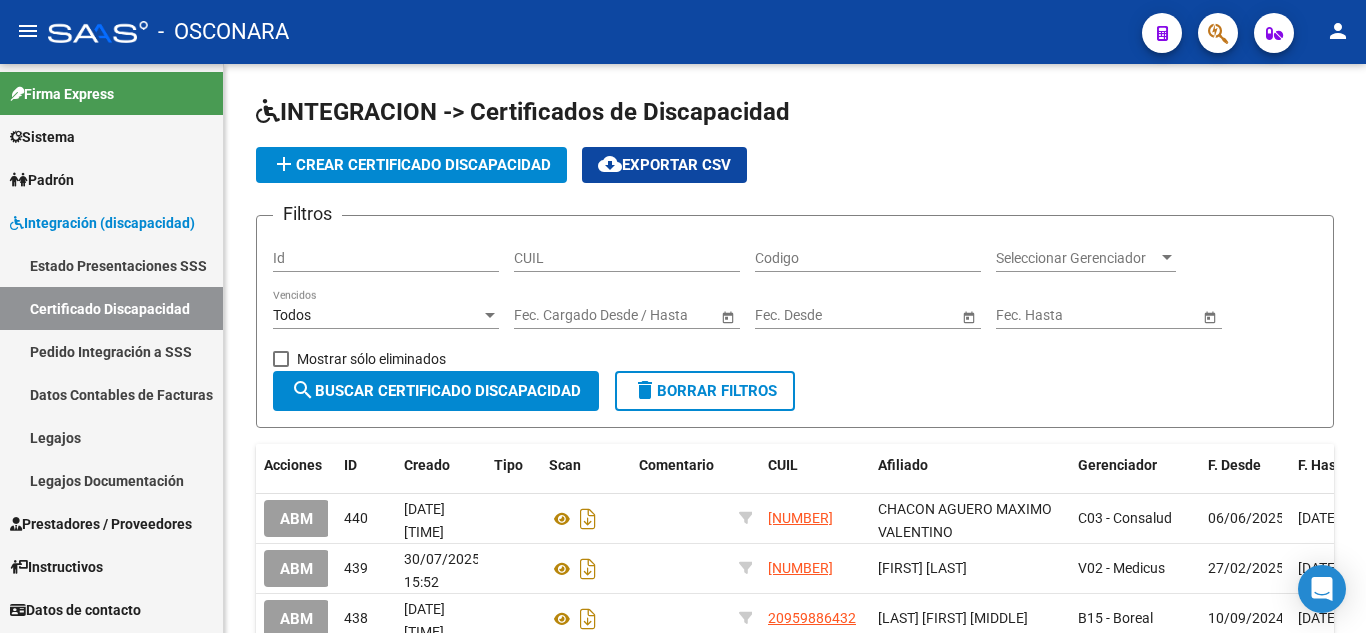 click on "Legajos" at bounding box center (111, 437) 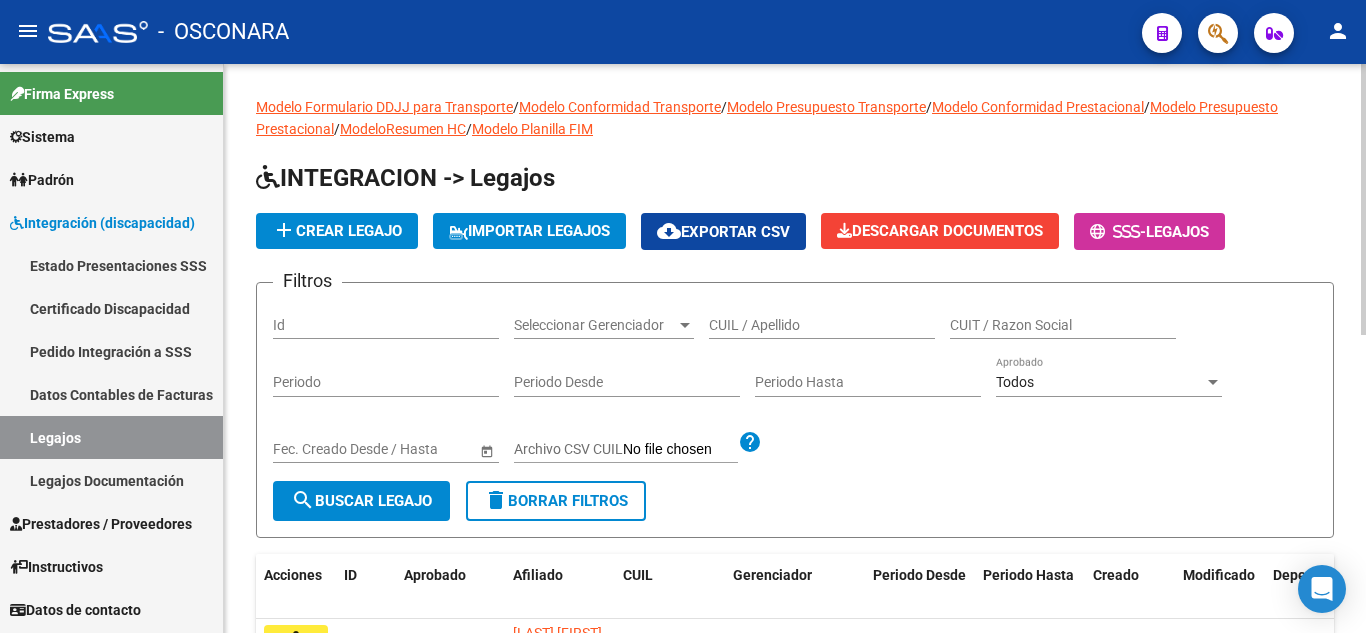 click on "CUIL / Apellido" at bounding box center (822, 325) 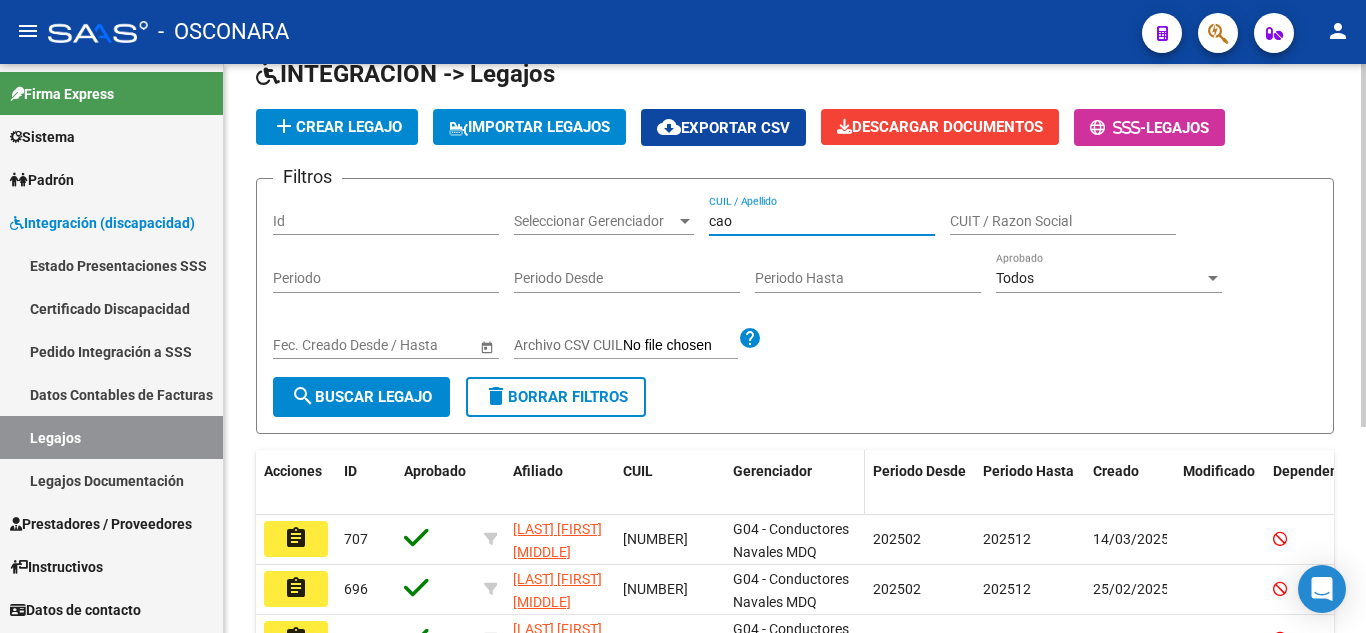 scroll, scrollTop: 200, scrollLeft: 0, axis: vertical 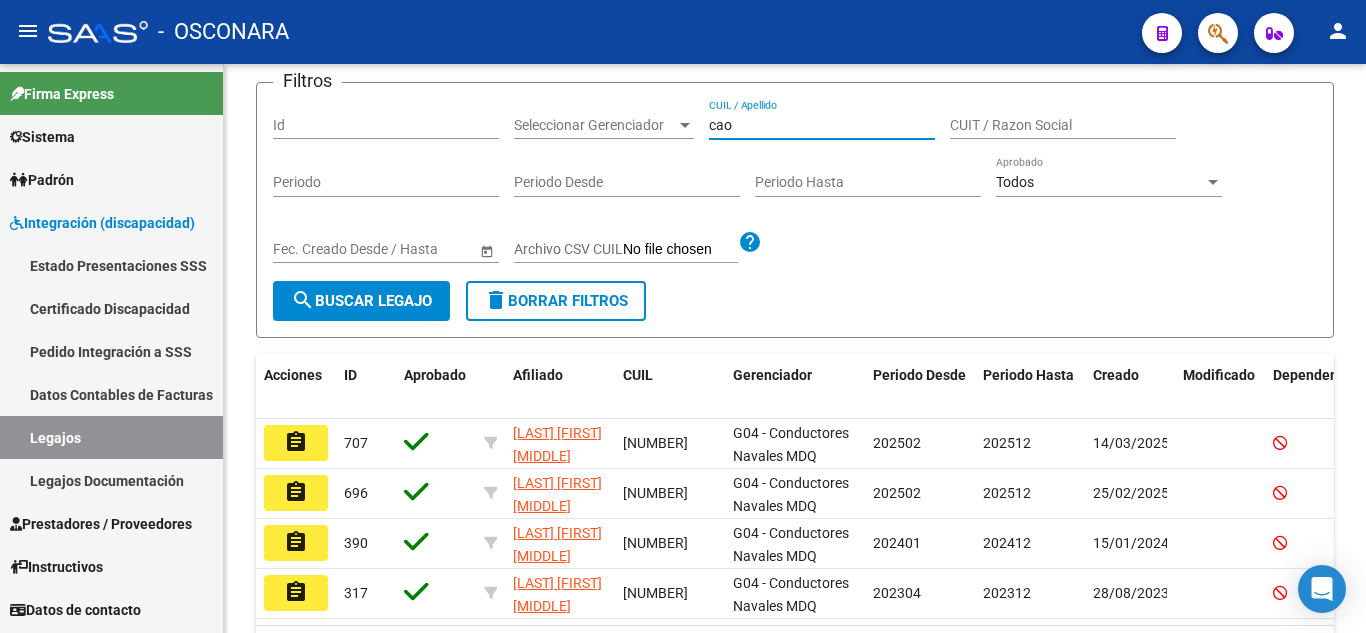 type on "cao" 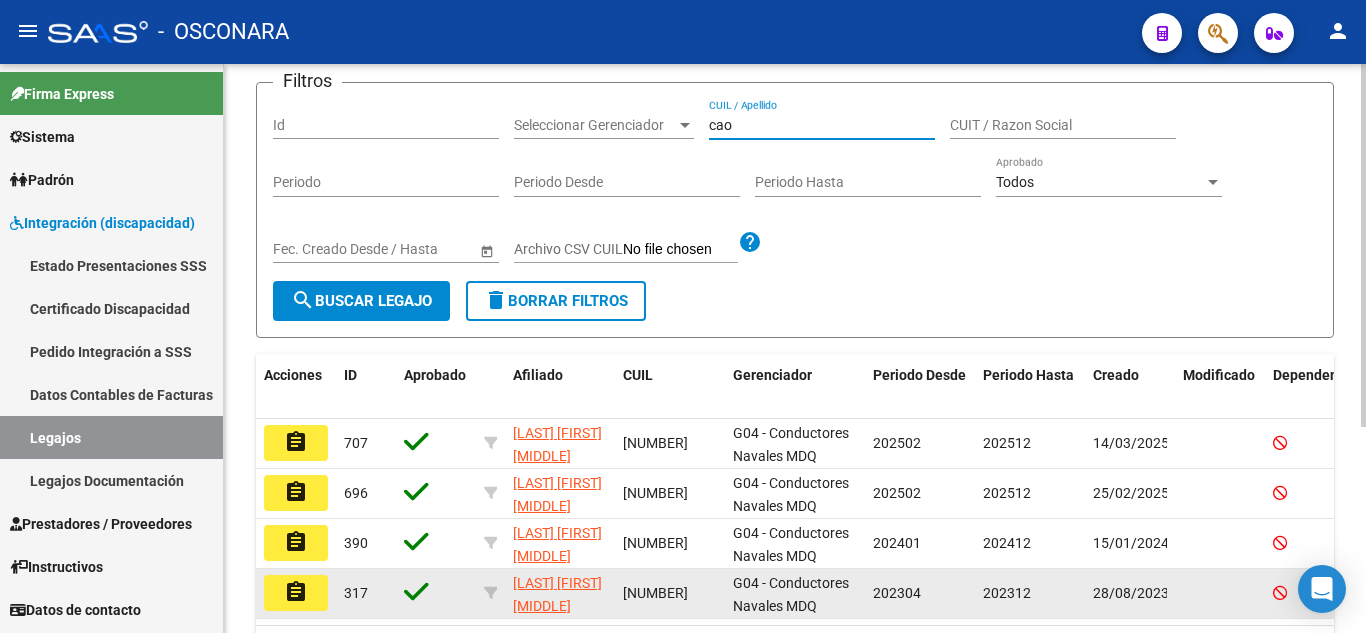 scroll, scrollTop: 300, scrollLeft: 0, axis: vertical 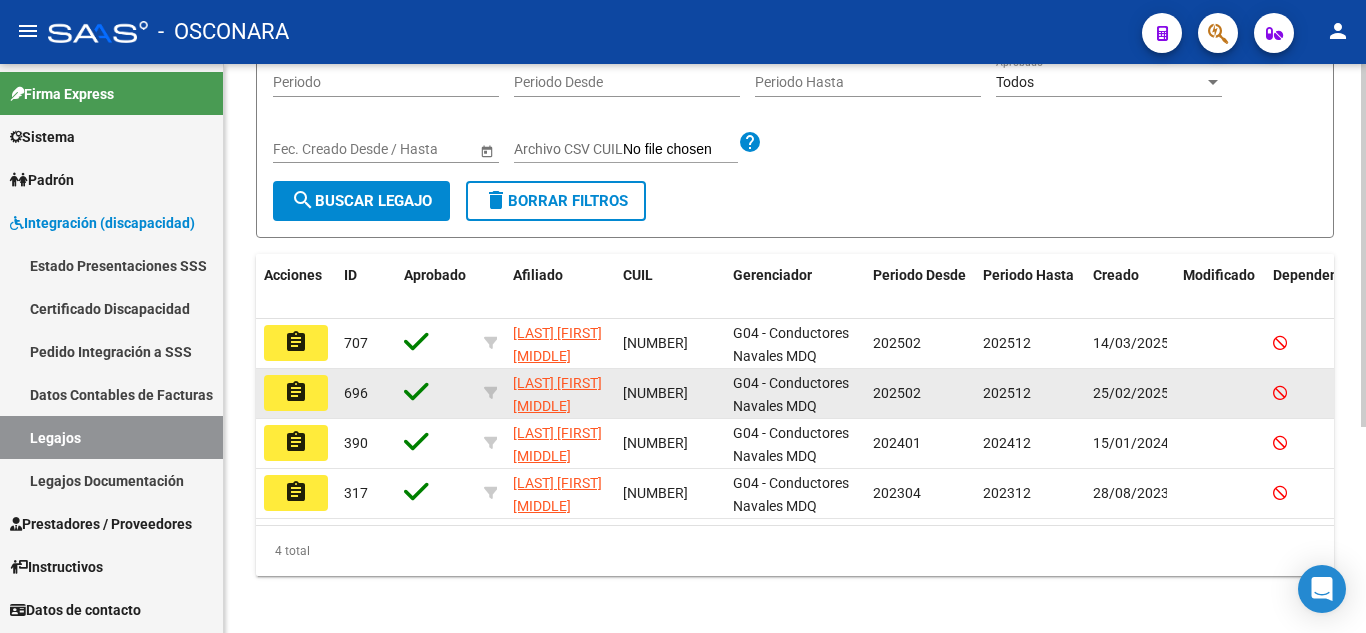 drag, startPoint x: 709, startPoint y: 392, endPoint x: 609, endPoint y: 390, distance: 100.02 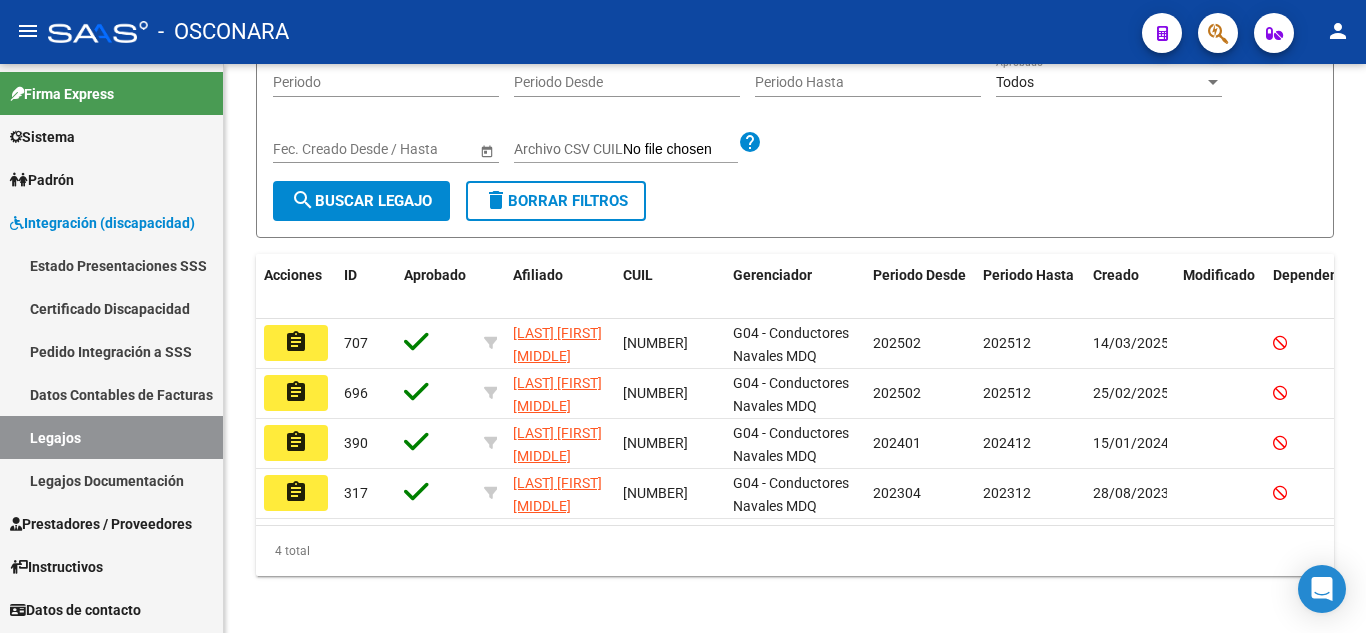 click on "Integración (discapacidad)" at bounding box center (102, 223) 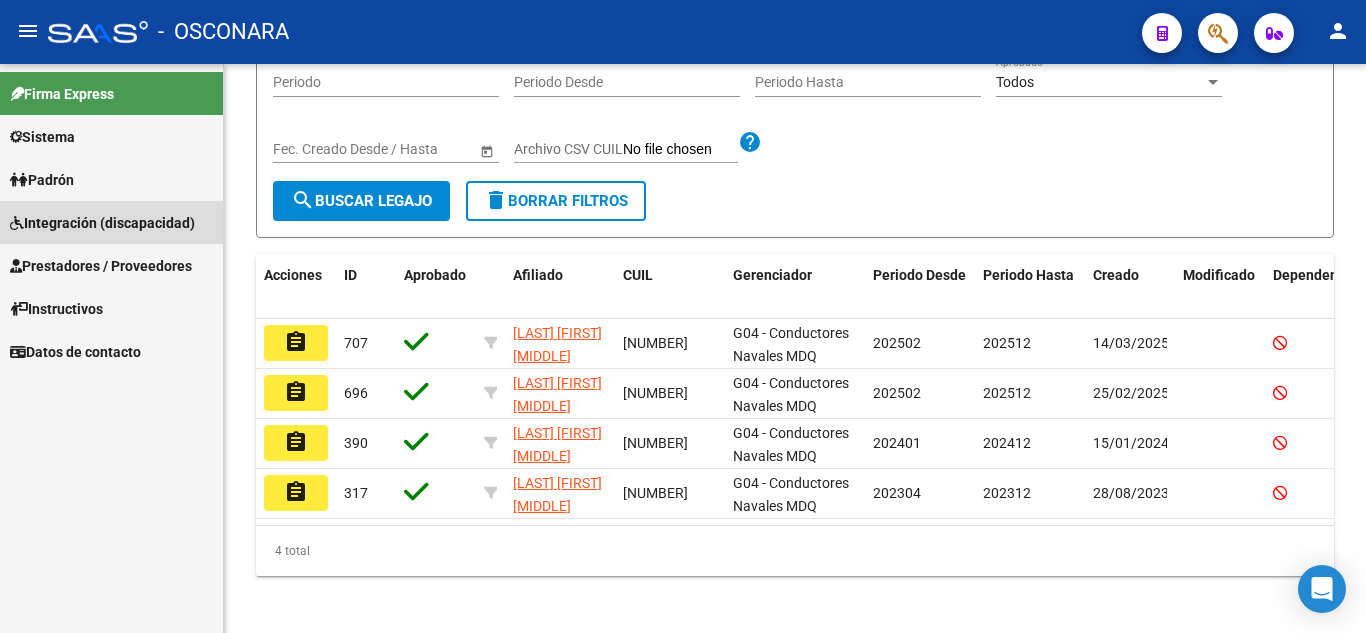 click on "Integración (discapacidad)" at bounding box center [102, 223] 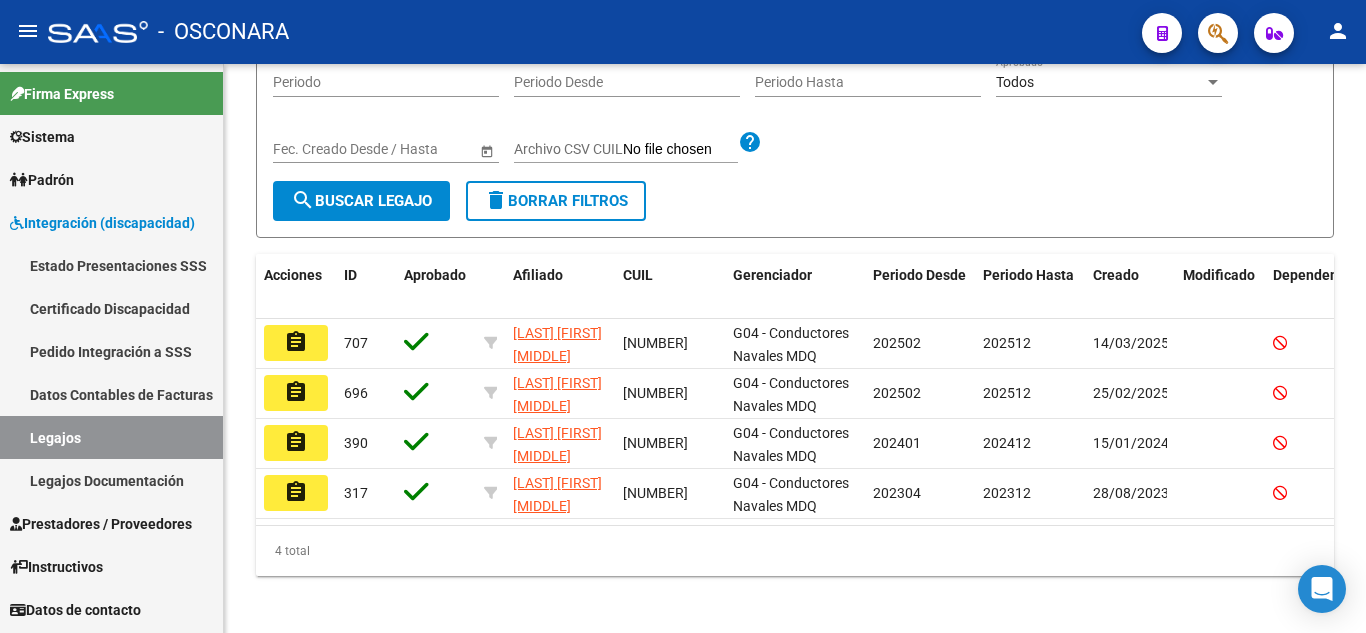 click on "Integración (discapacidad)" at bounding box center (102, 223) 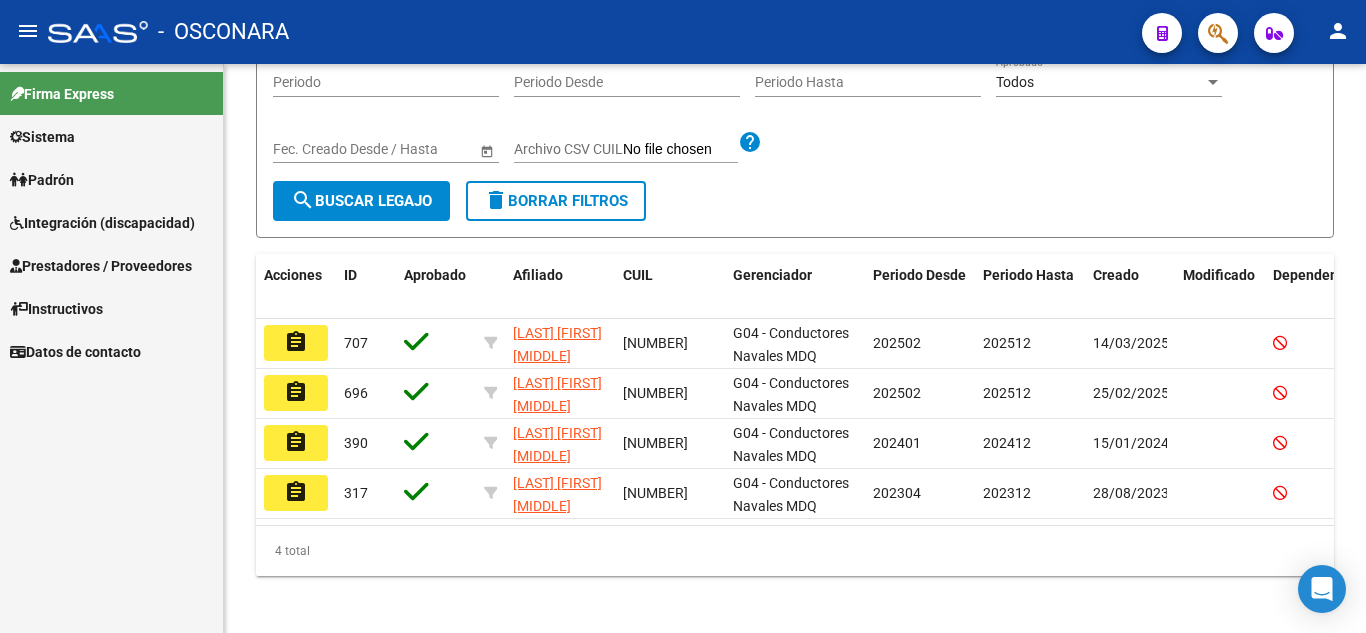 click on "Prestadores / Proveedores" at bounding box center (101, 266) 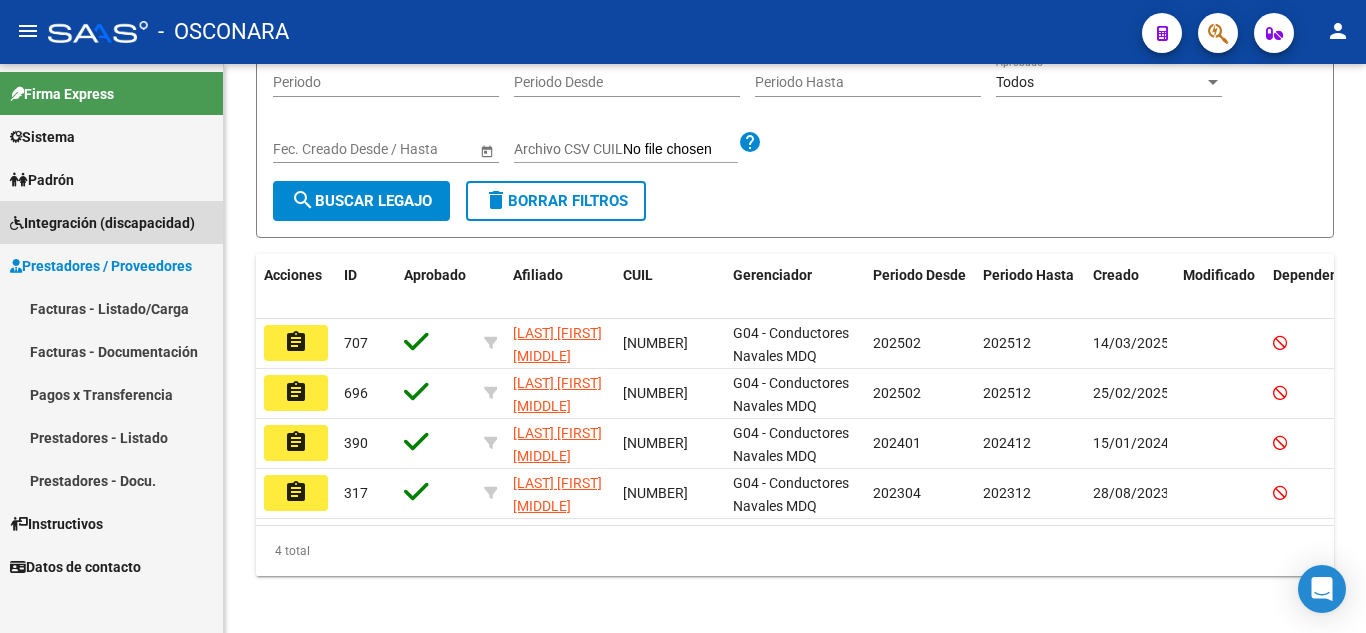 click on "Integración (discapacidad)" at bounding box center [102, 223] 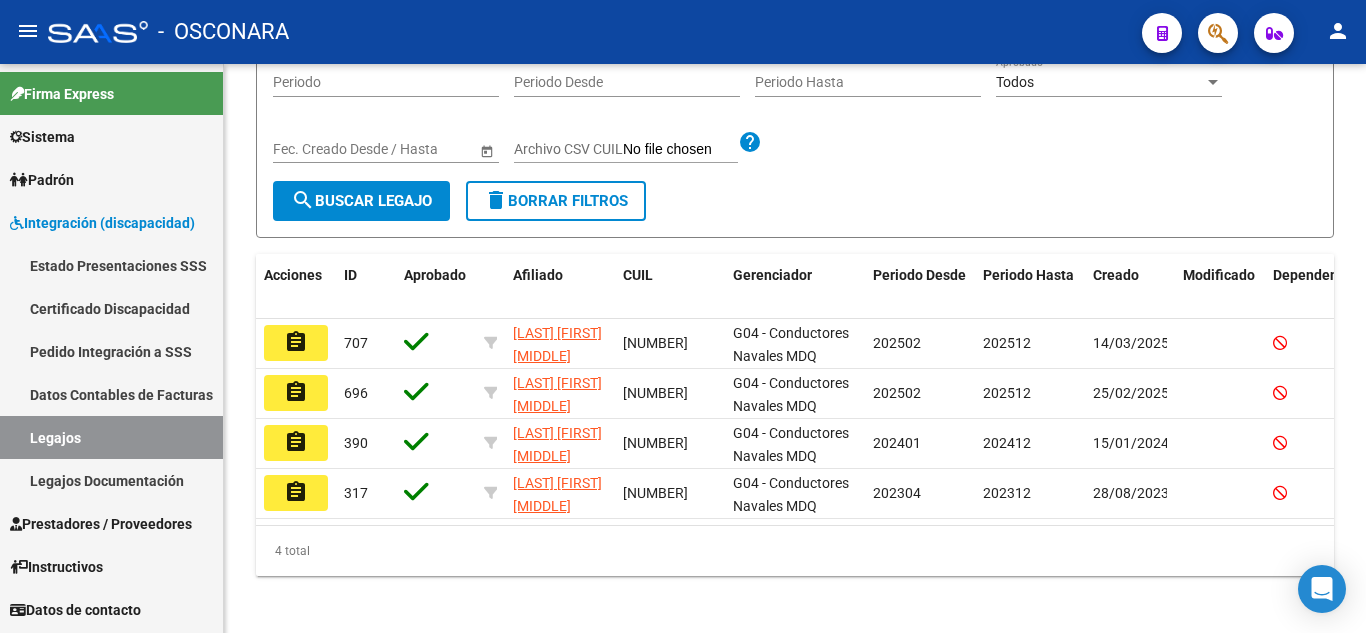 click on "Certificado Discapacidad" at bounding box center [111, 308] 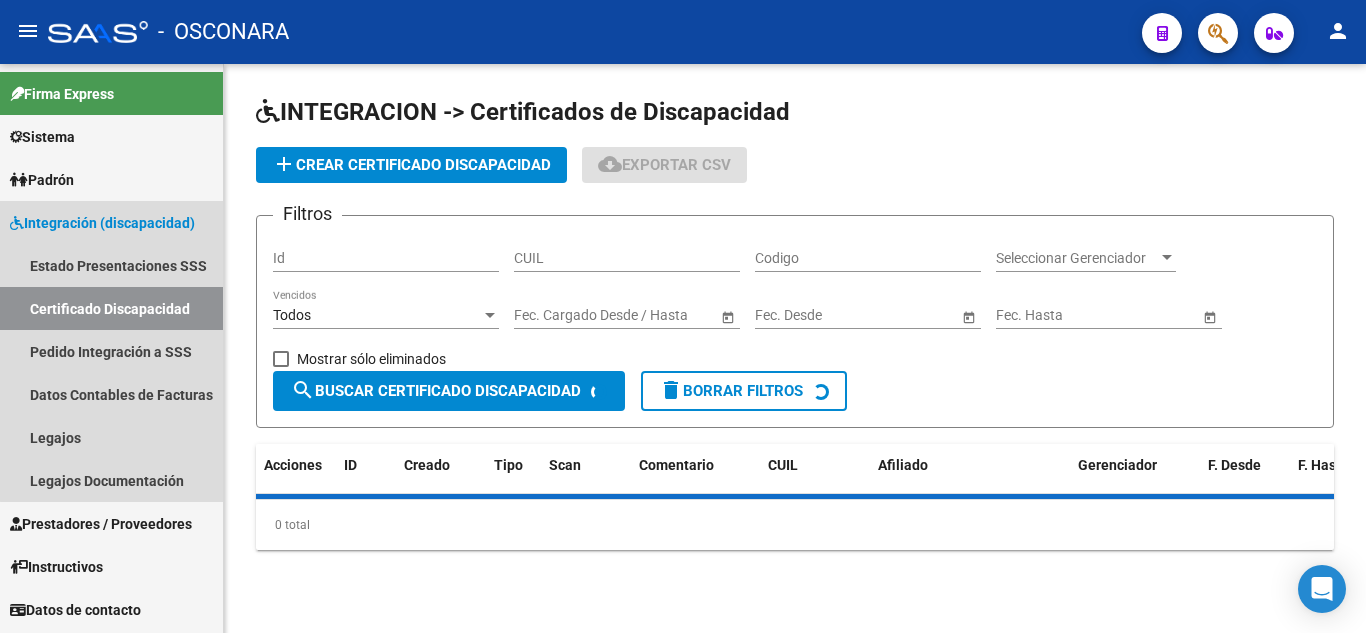 scroll, scrollTop: 0, scrollLeft: 0, axis: both 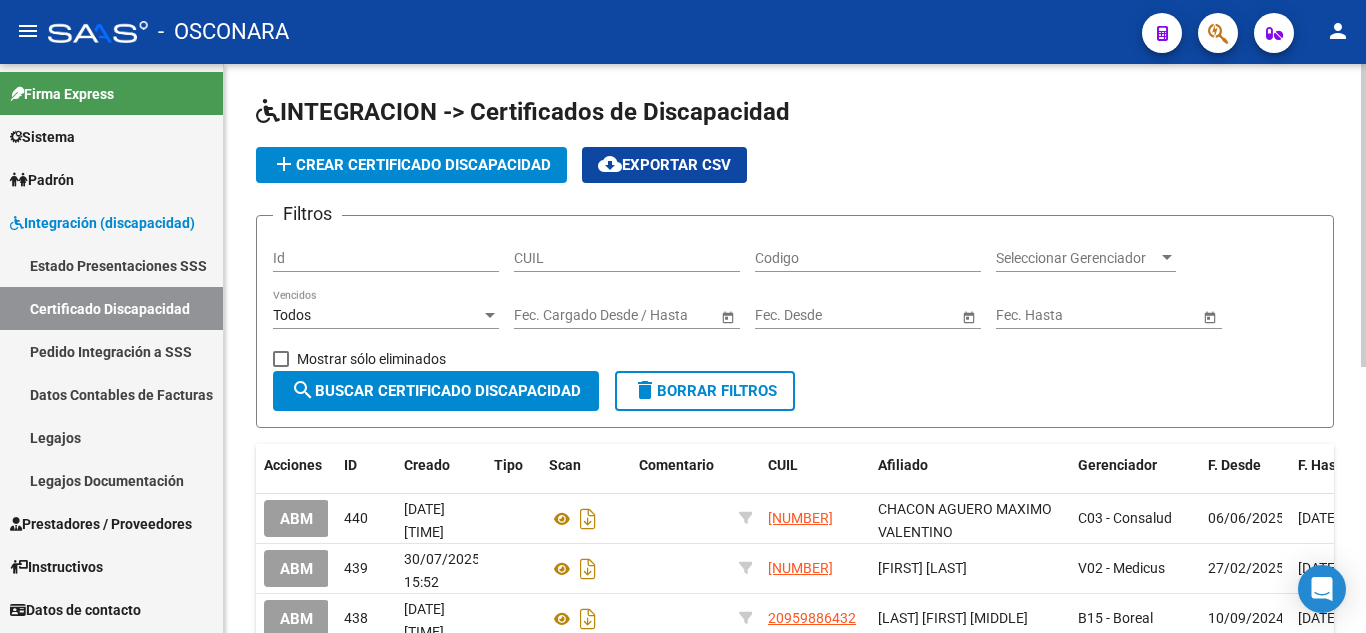 click on "CUIL" 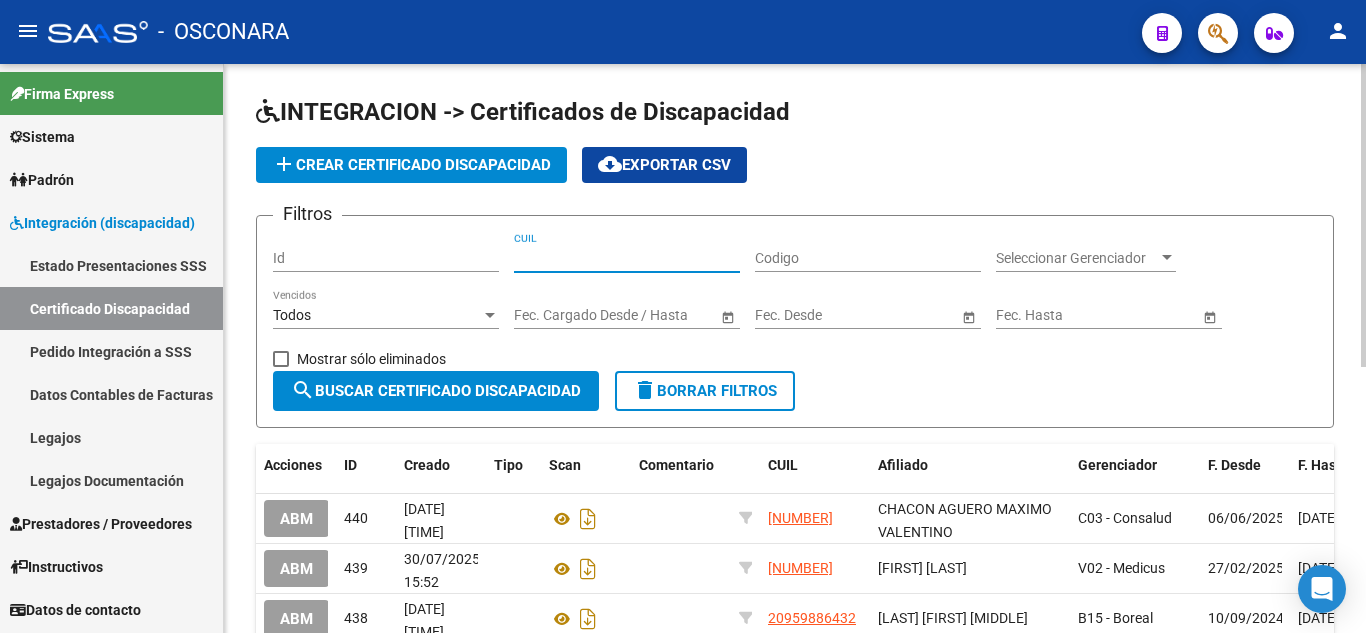paste on "[PHONE]" 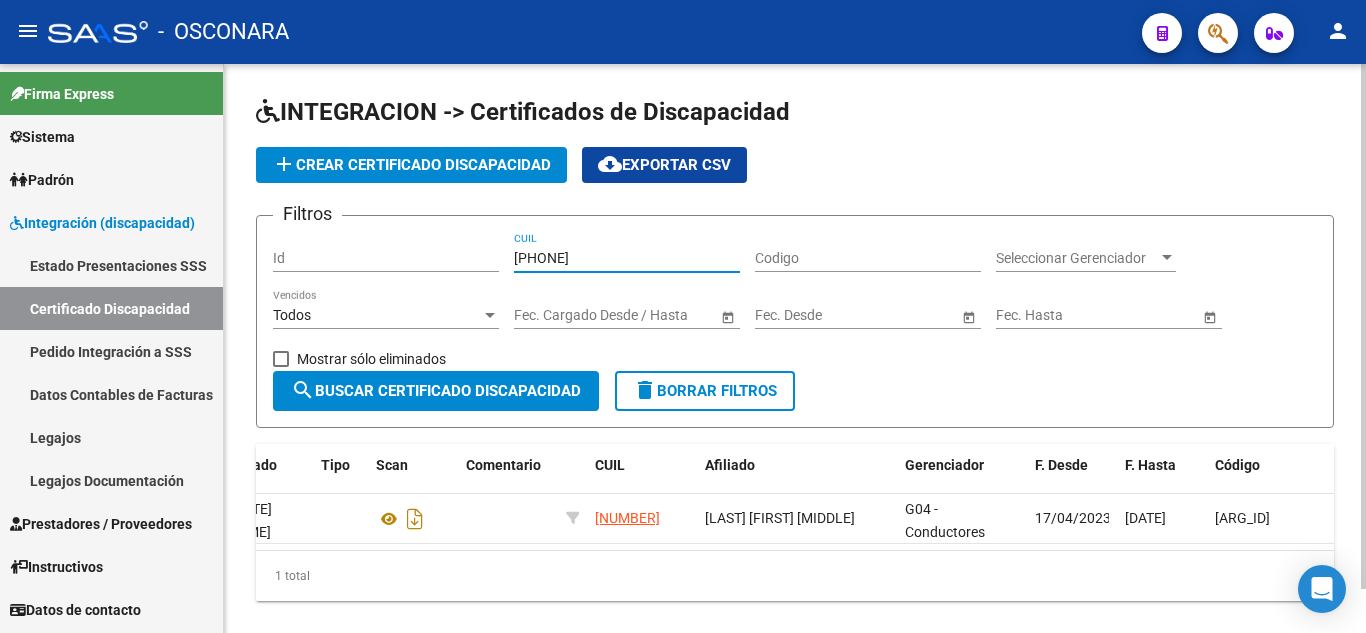 scroll, scrollTop: 0, scrollLeft: 0, axis: both 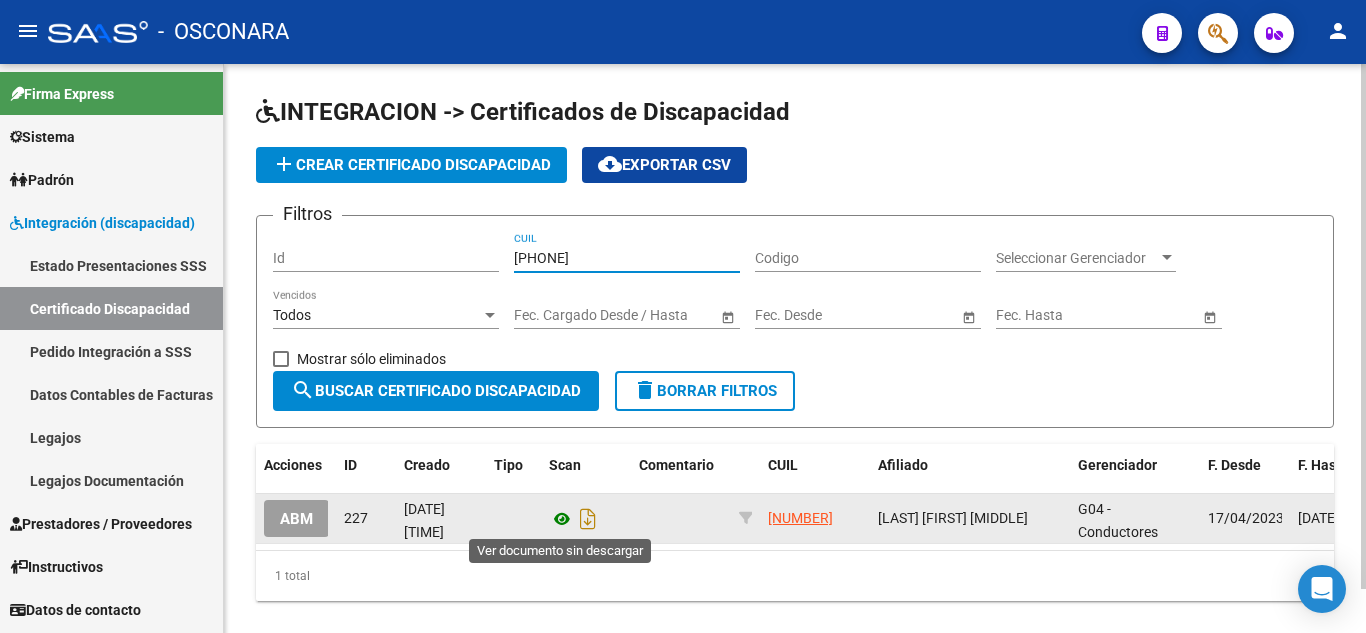 type on "[PHONE]" 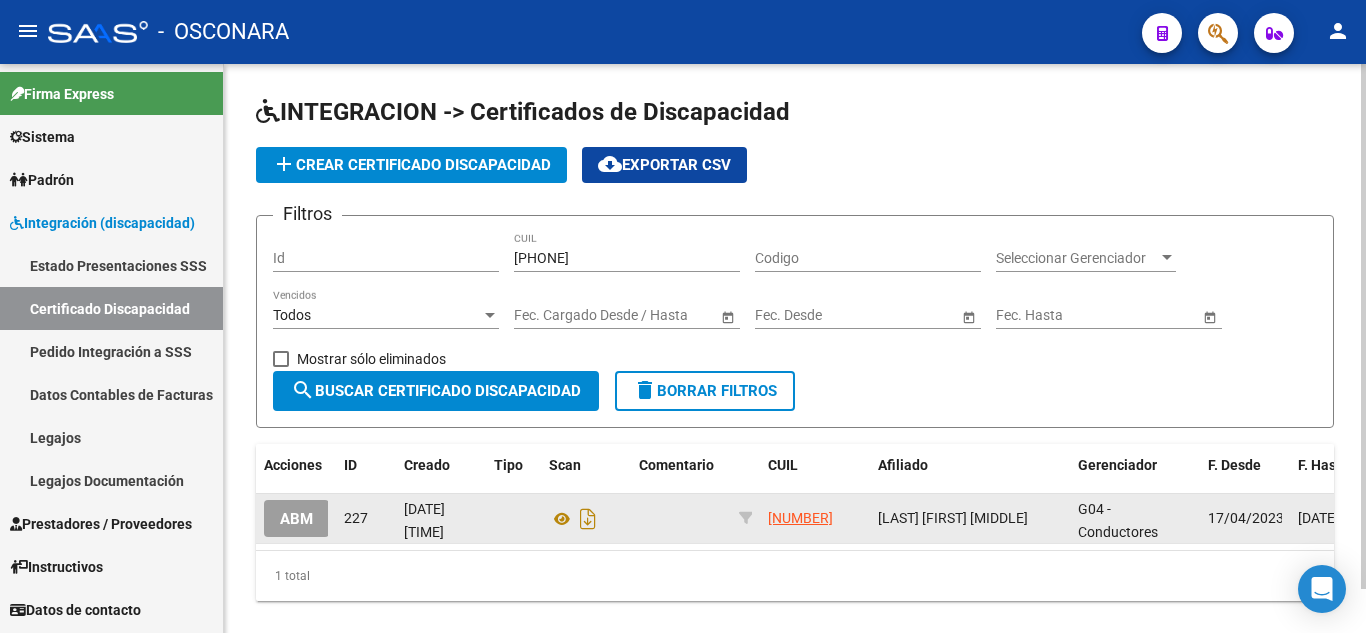 click on "ABM" 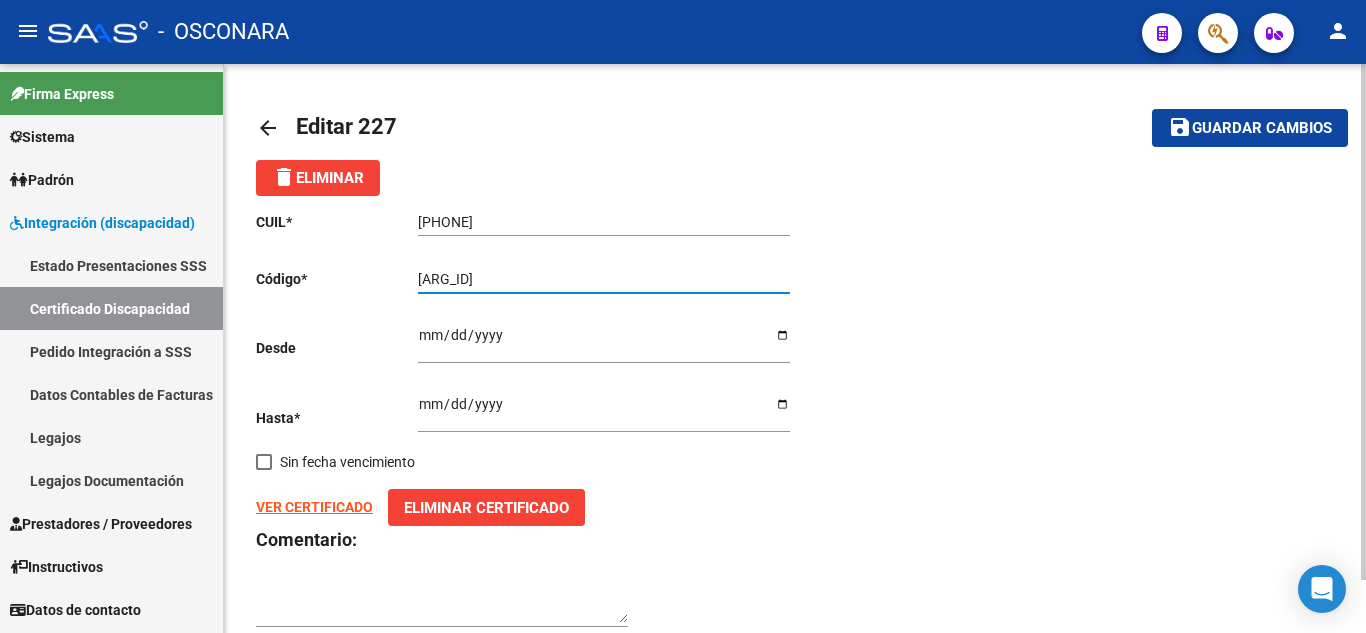 click on "[ARG_ID]" at bounding box center [604, 279] 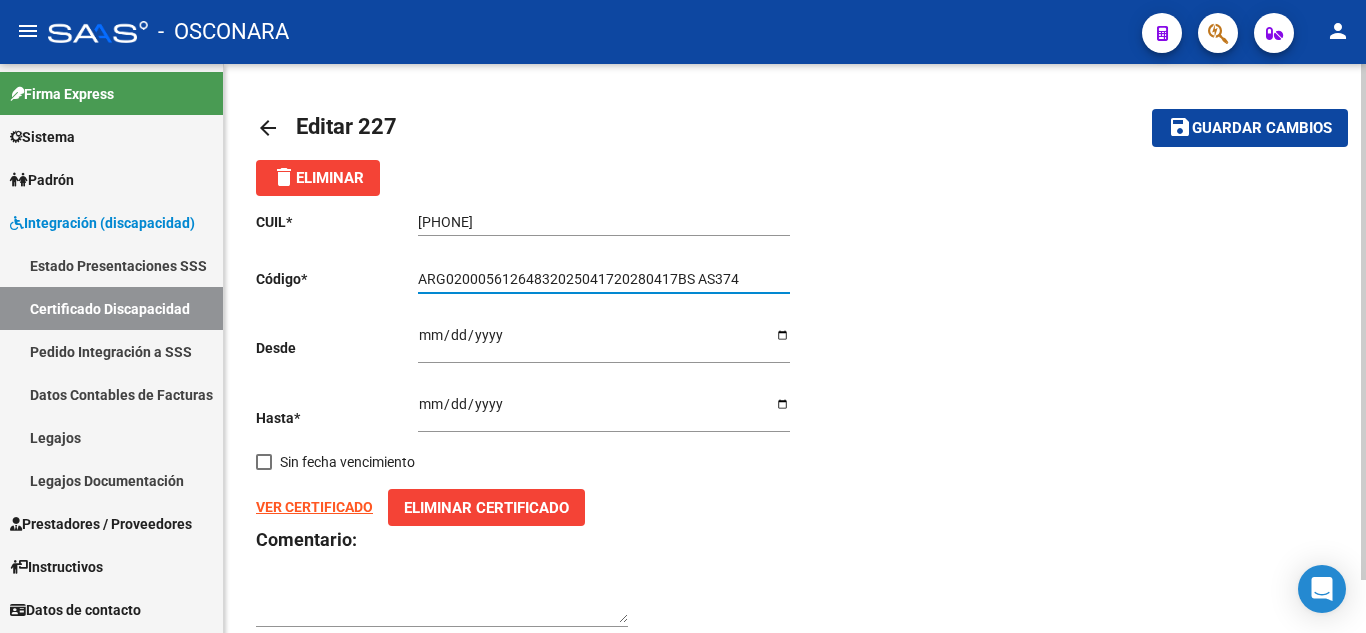drag, startPoint x: 578, startPoint y: 277, endPoint x: 614, endPoint y: 273, distance: 36.221542 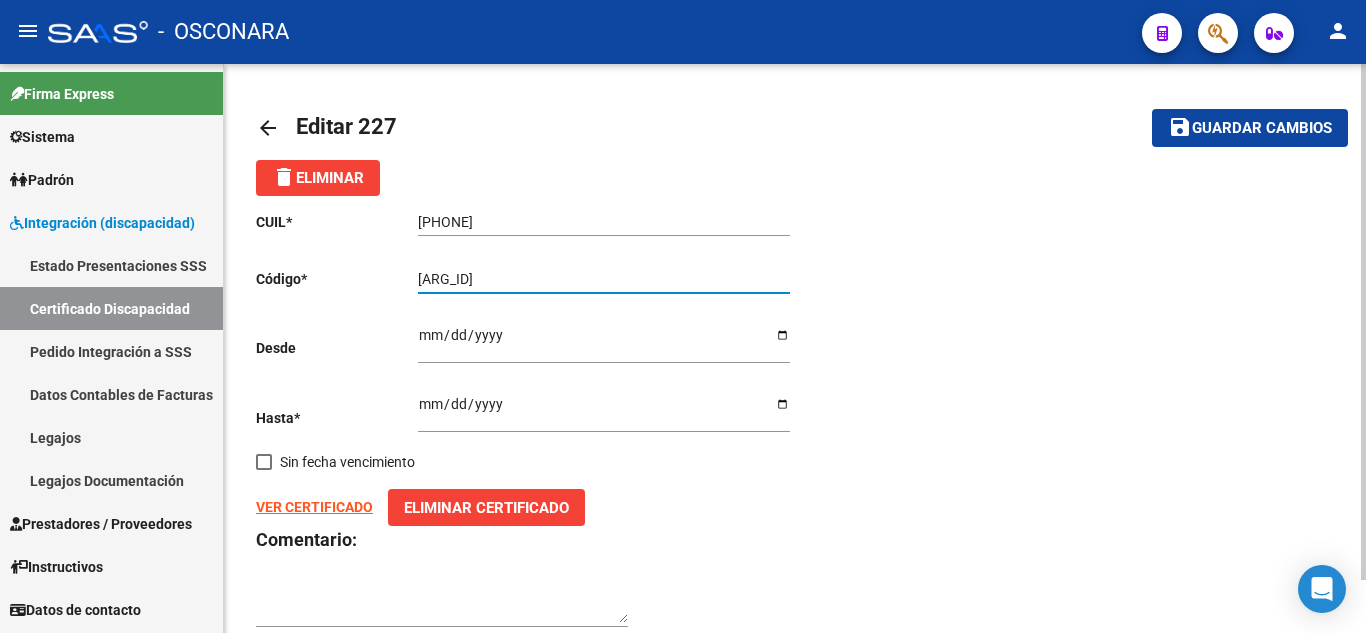 click on "[ARG_ID]" at bounding box center (604, 279) 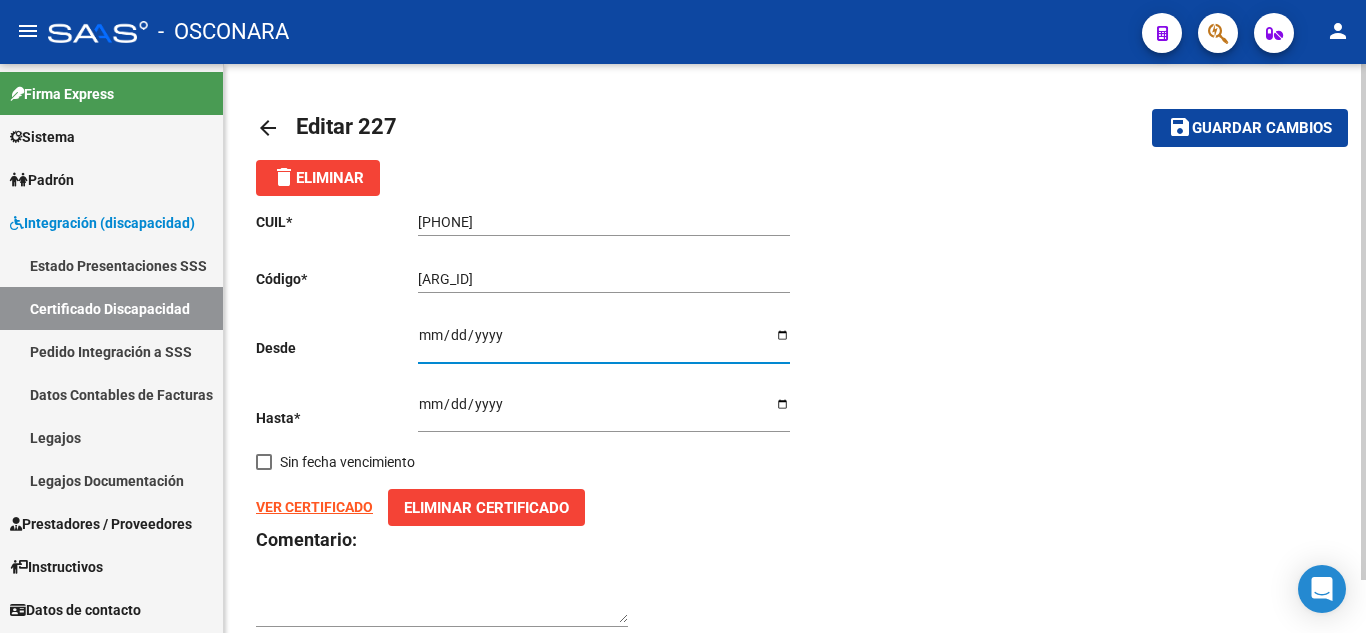 drag, startPoint x: 512, startPoint y: 333, endPoint x: 499, endPoint y: 333, distance: 13 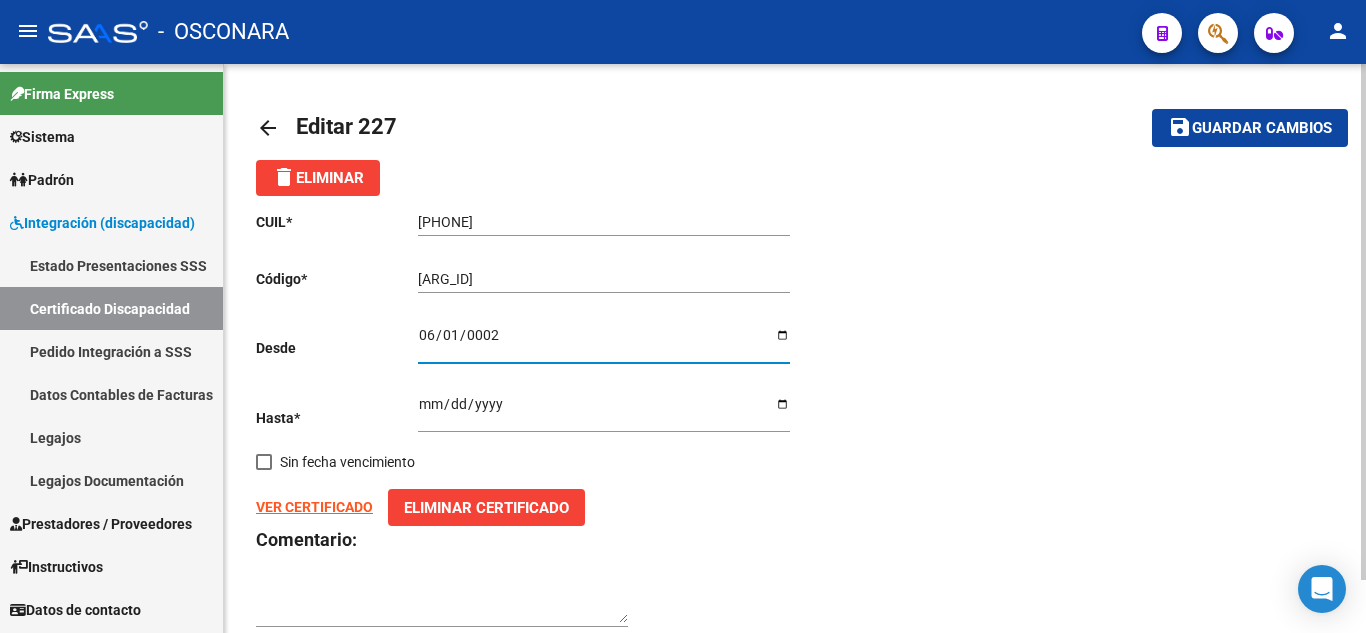 type on "0020-06-01" 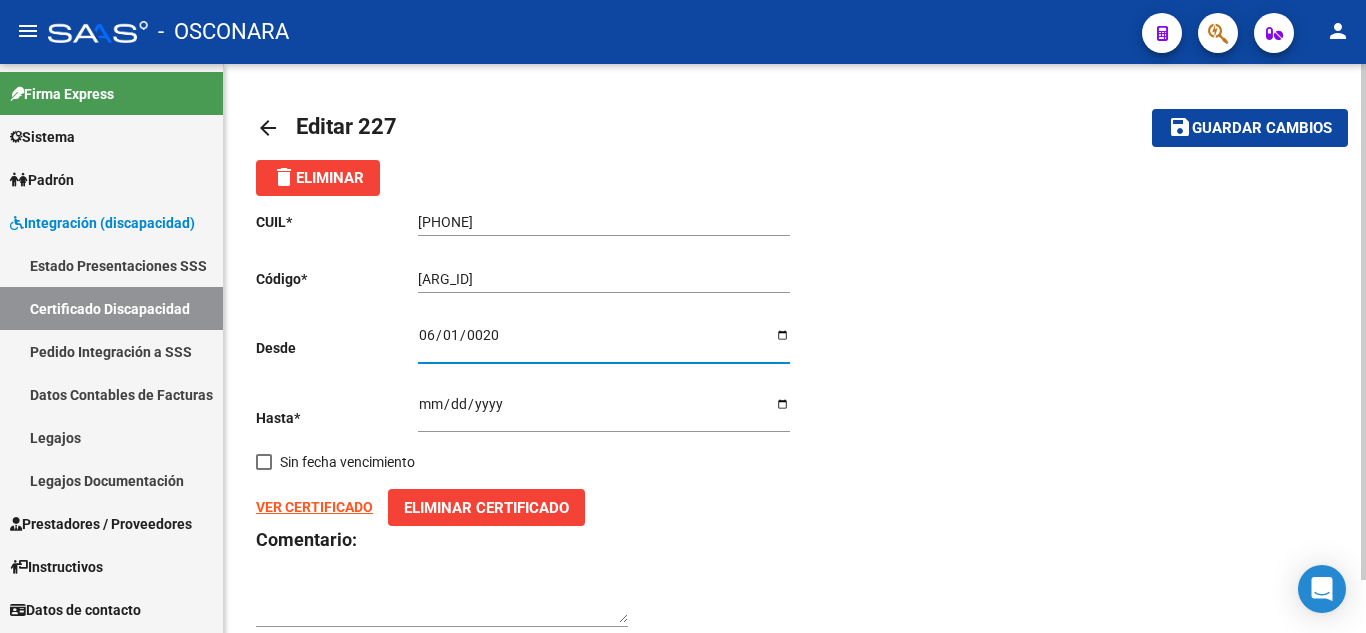 click on "0020-06-01" at bounding box center [604, 342] 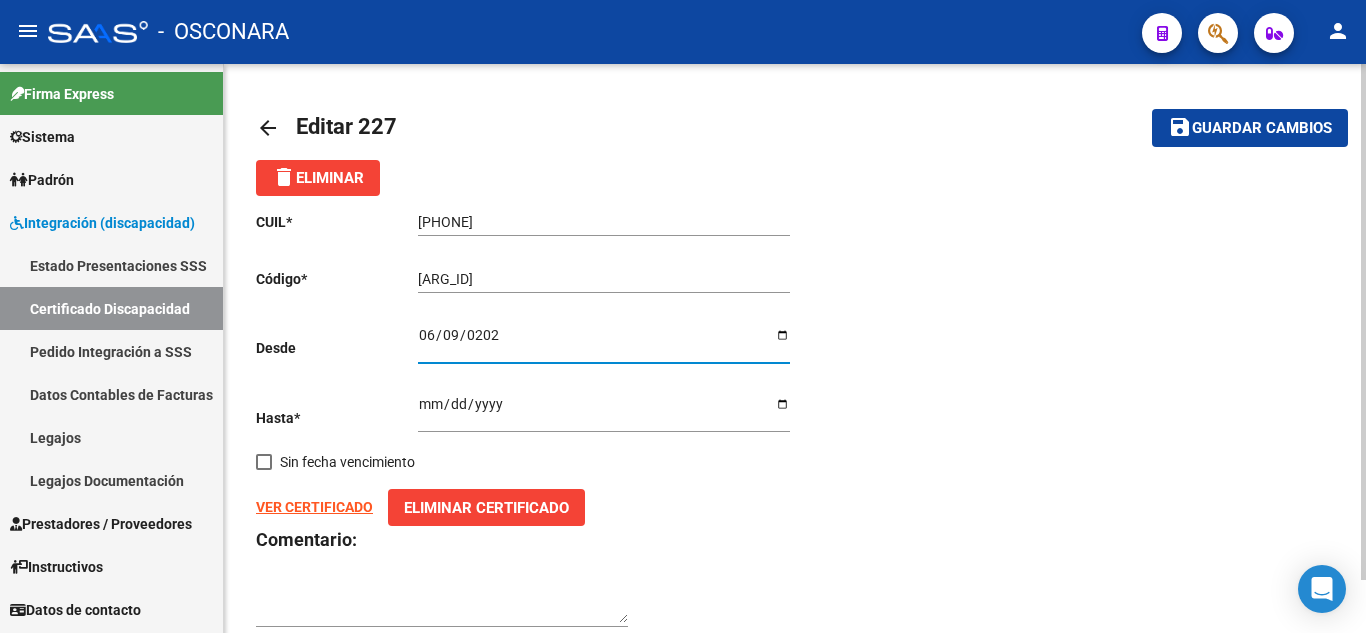 type on "2025-06-09" 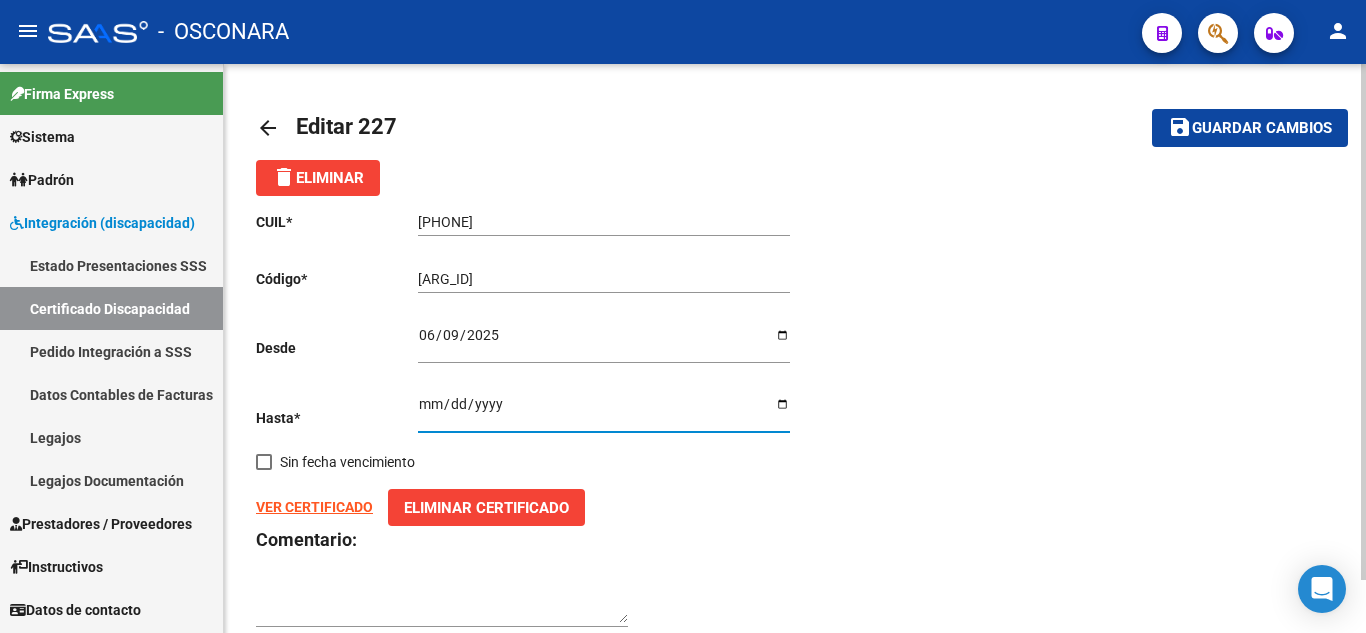 click on "[DATE]" at bounding box center [604, 411] 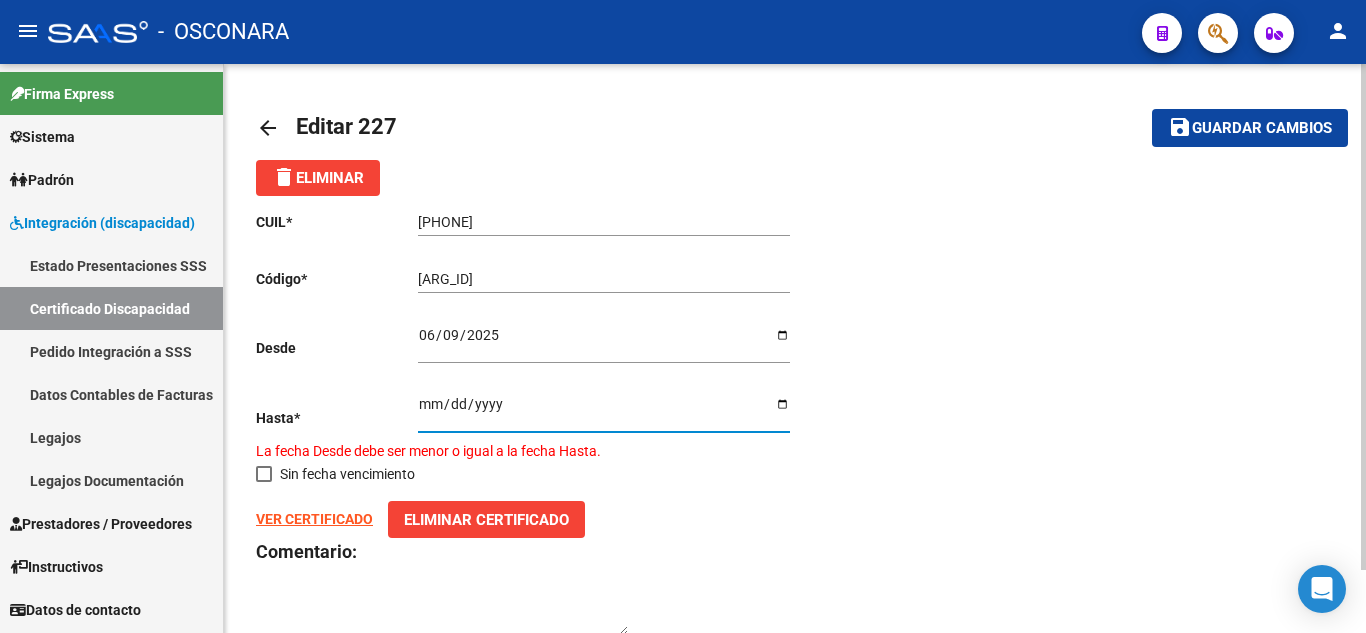 type on "[DATE]" 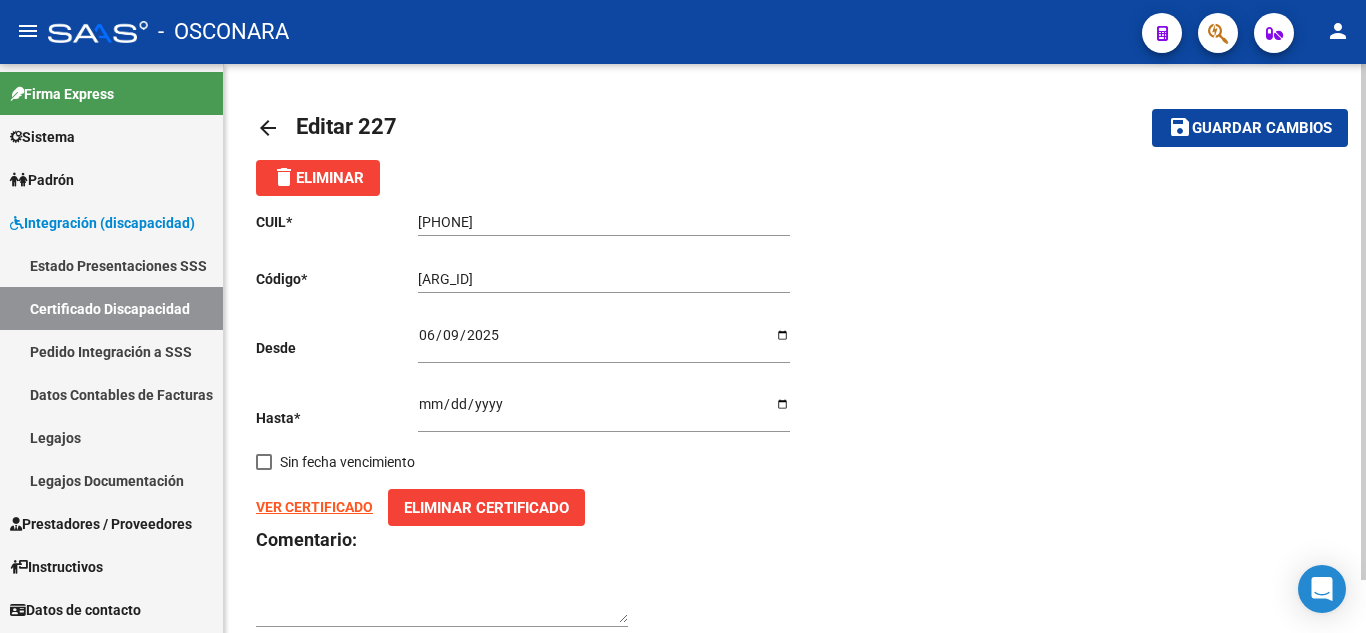 click on "VER CERTIFICADO" 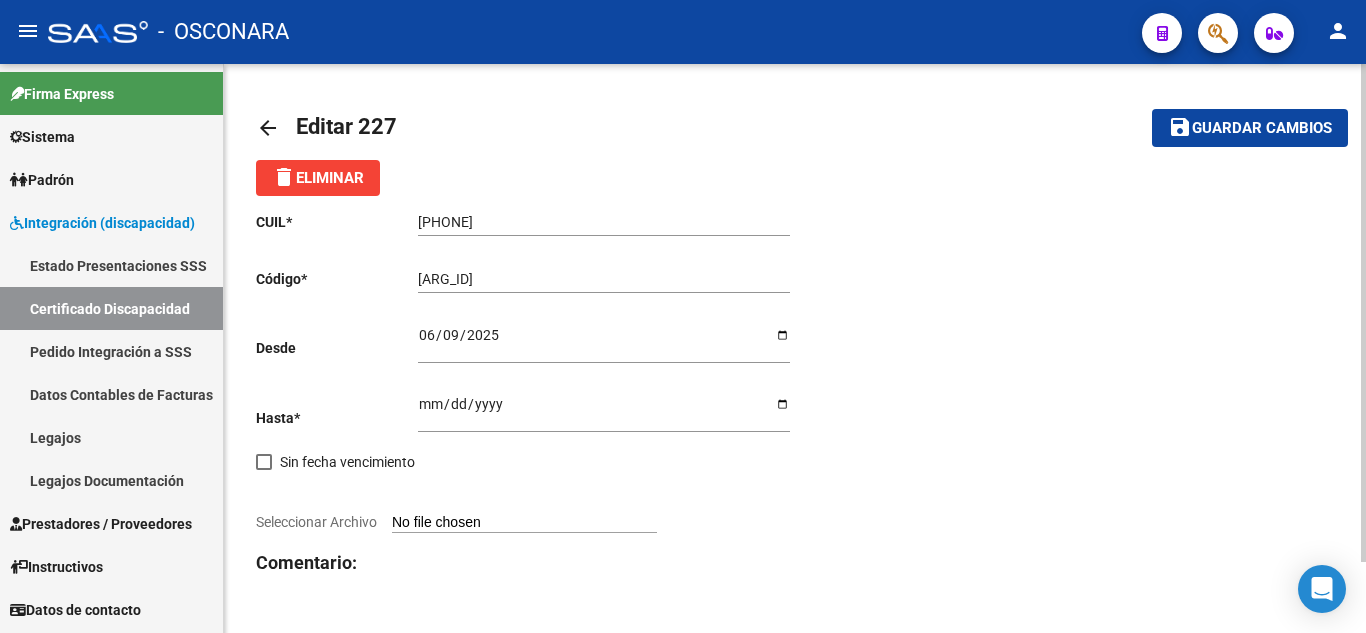 scroll, scrollTop: 81, scrollLeft: 0, axis: vertical 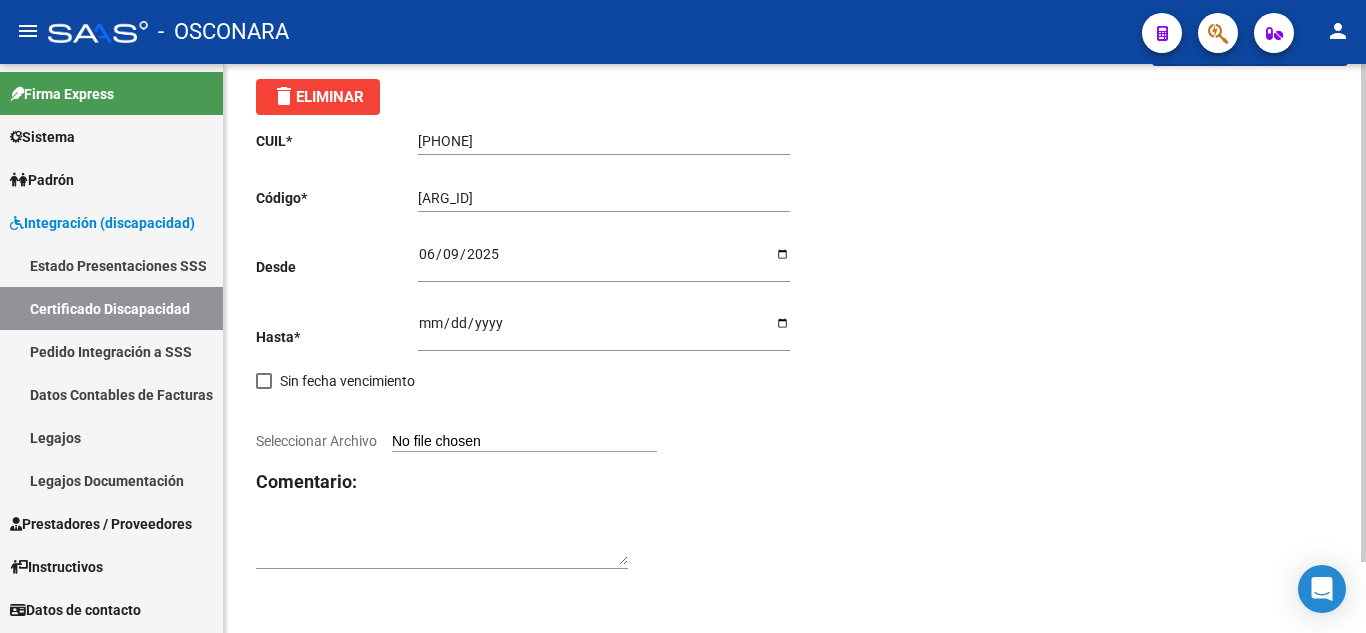 click on "Seleccionar Archivo" at bounding box center (524, 442) 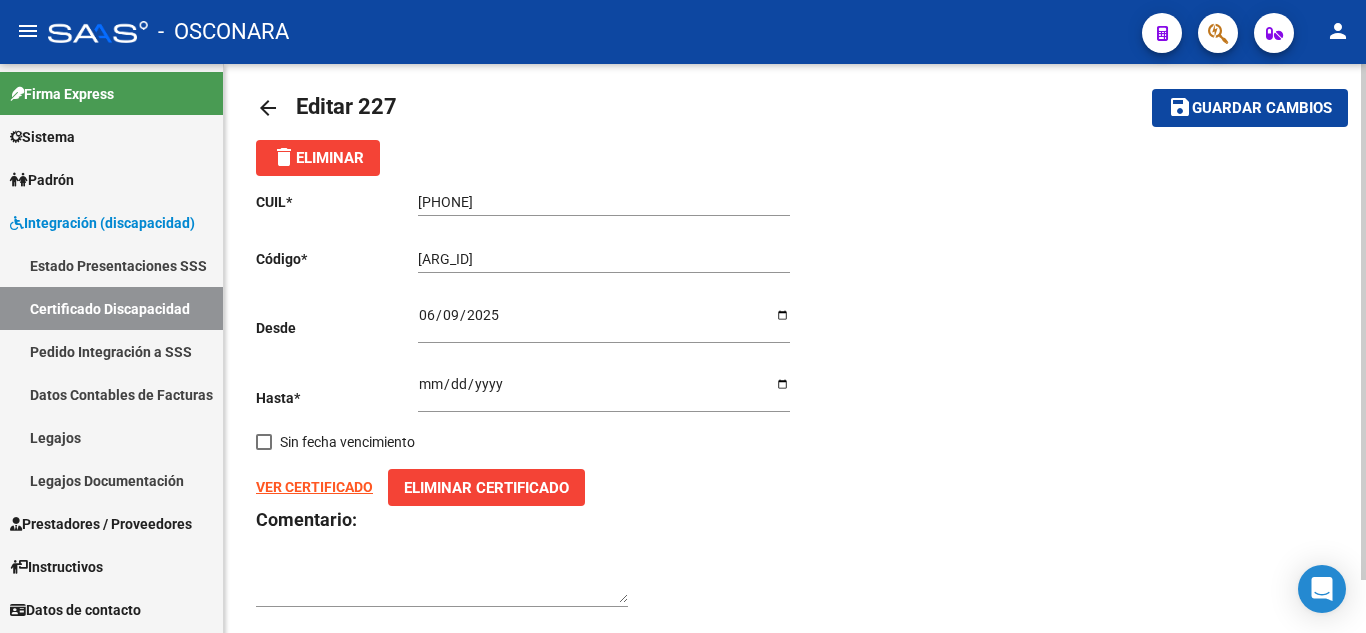 scroll, scrollTop: 0, scrollLeft: 0, axis: both 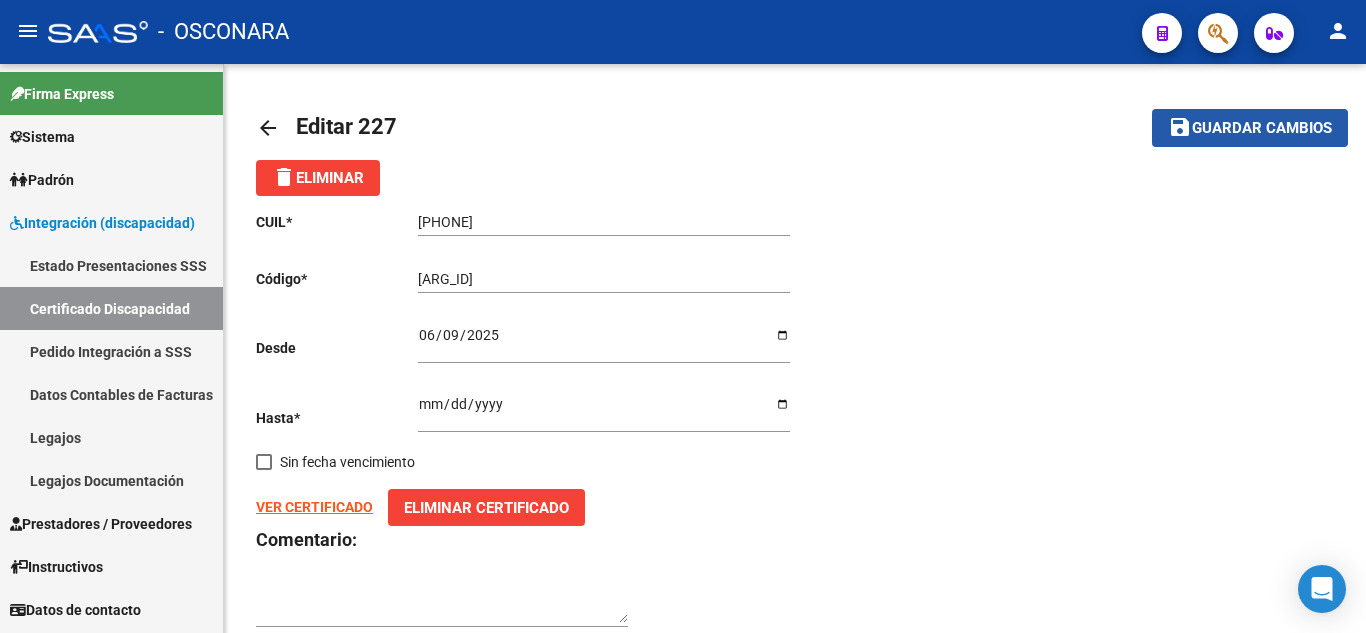 click on "Guardar cambios" 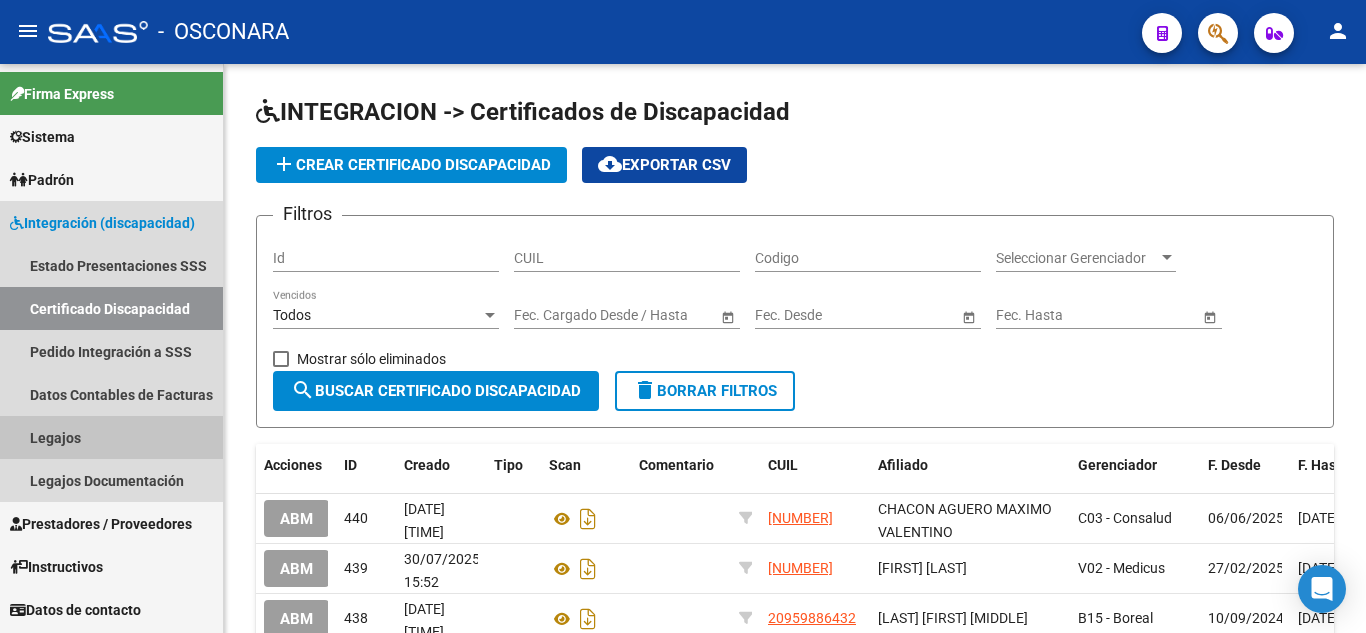 click on "Legajos" at bounding box center [111, 437] 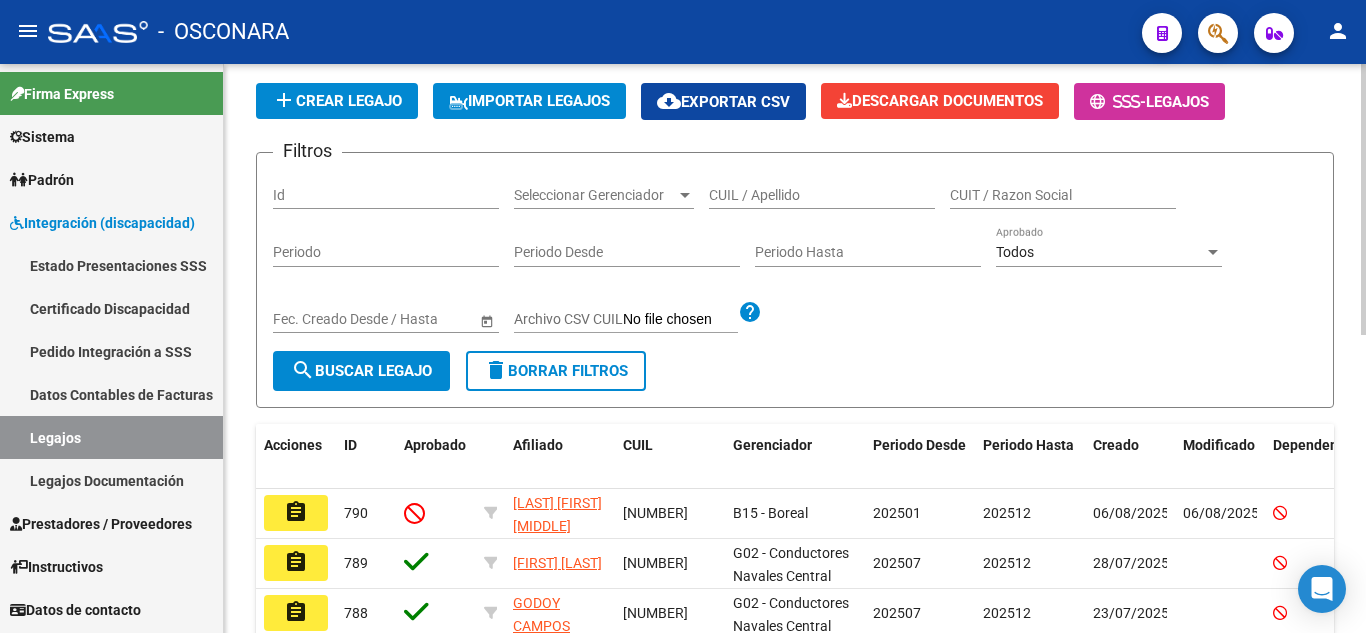 scroll, scrollTop: 0, scrollLeft: 0, axis: both 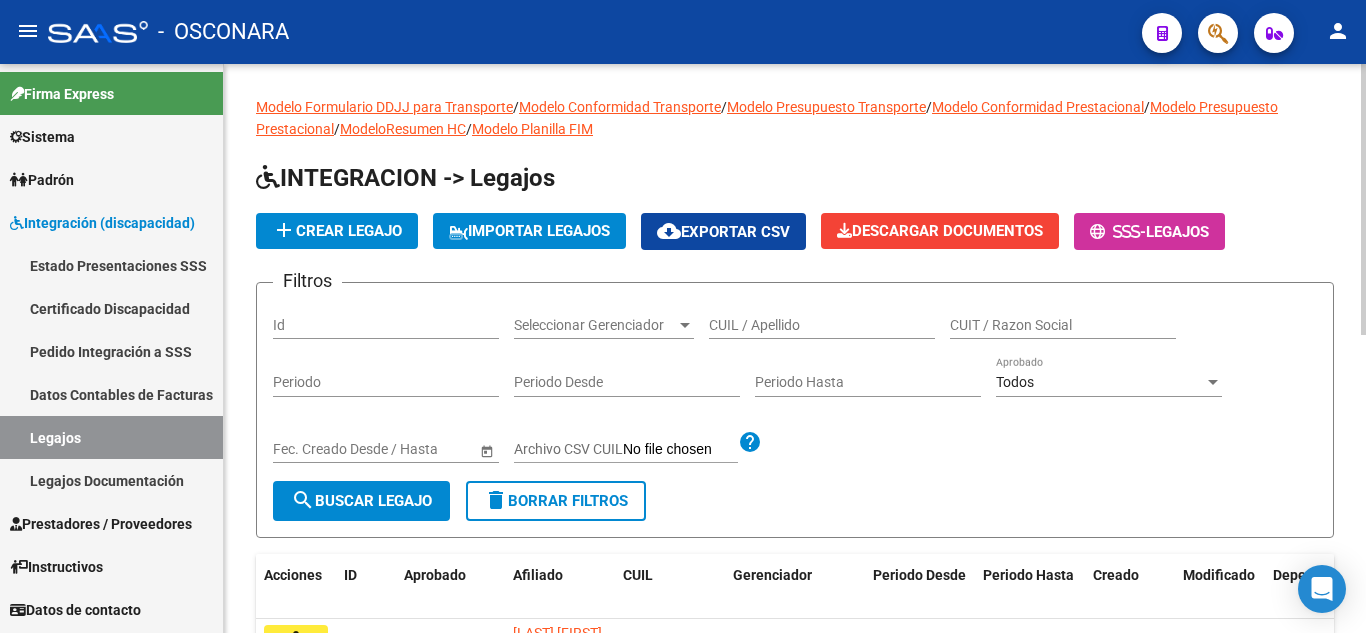 drag, startPoint x: 771, startPoint y: 314, endPoint x: 761, endPoint y: 328, distance: 17.20465 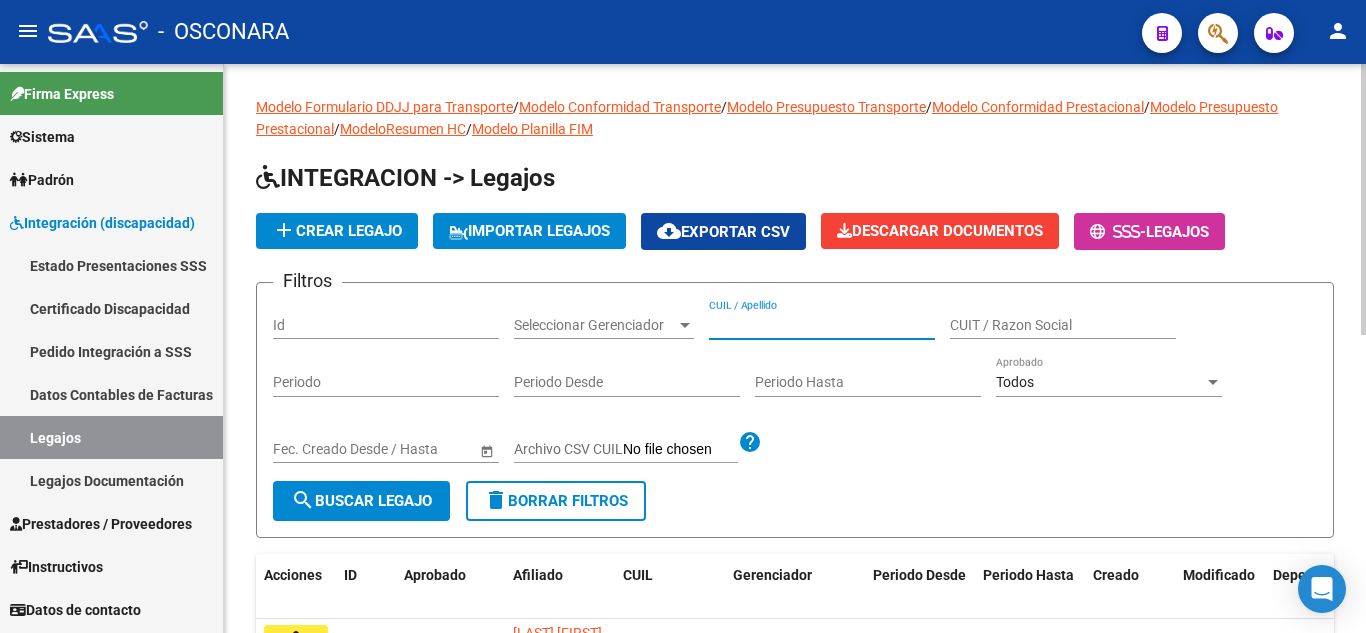 paste on "[NUMBER]" 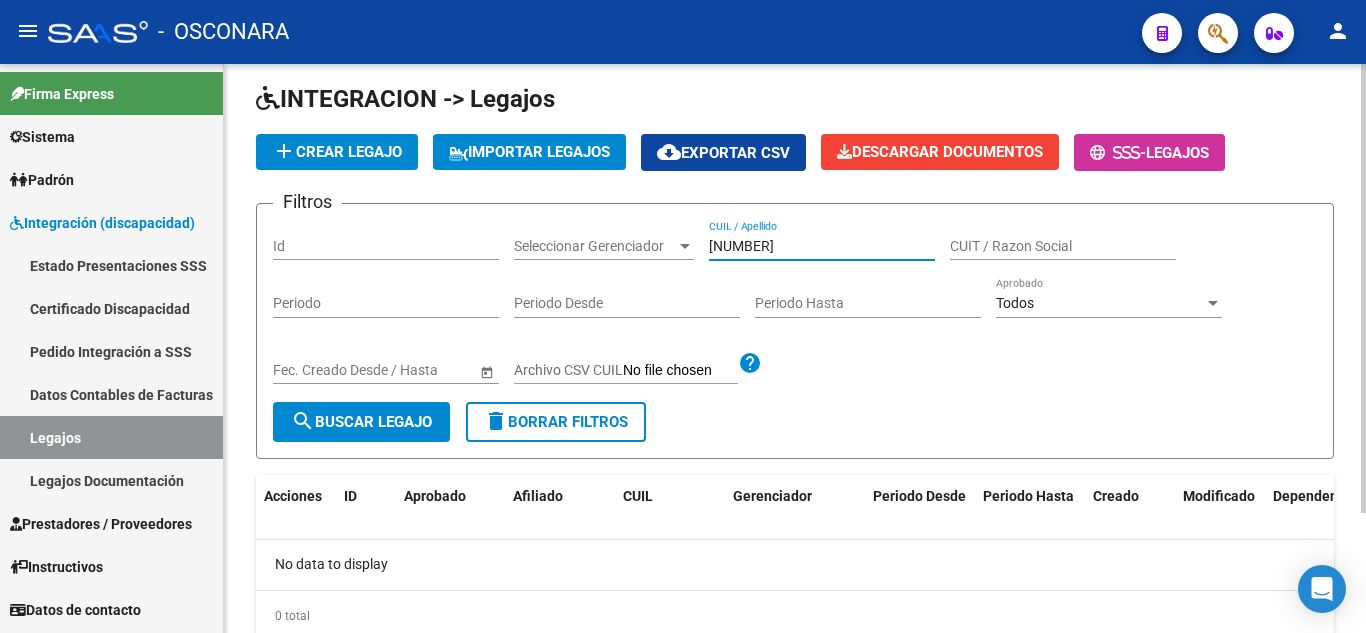 scroll, scrollTop: 152, scrollLeft: 0, axis: vertical 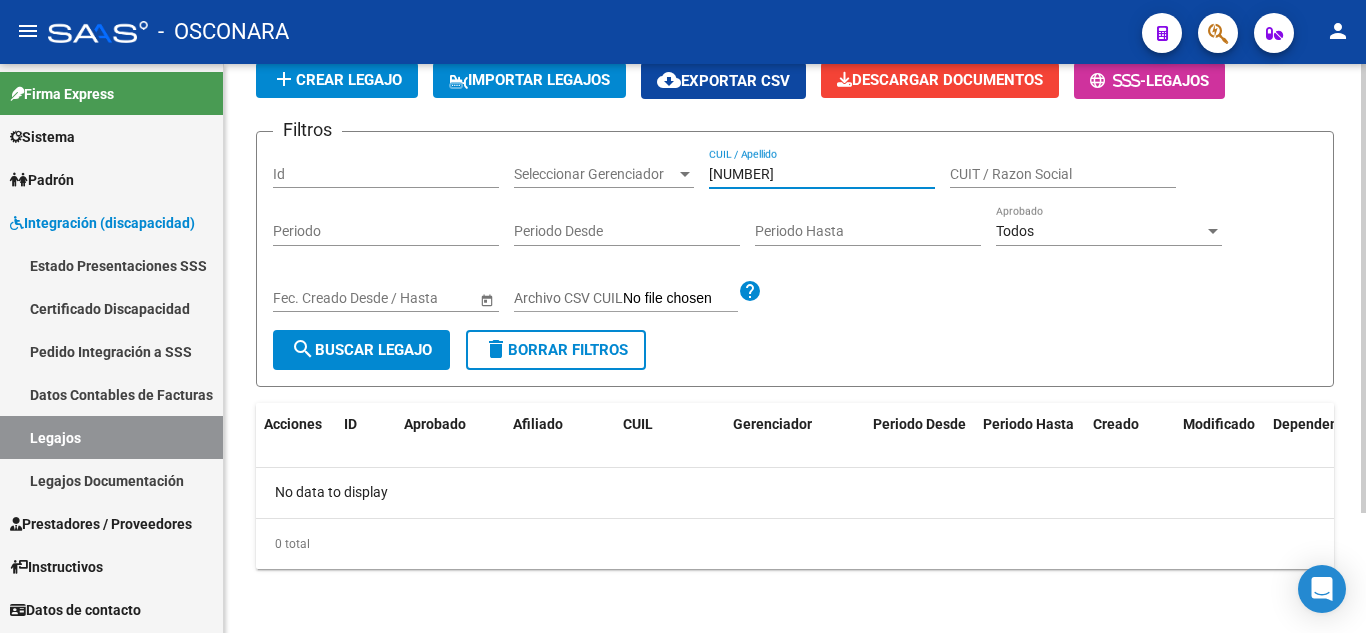 drag, startPoint x: 813, startPoint y: 175, endPoint x: 705, endPoint y: 171, distance: 108.07405 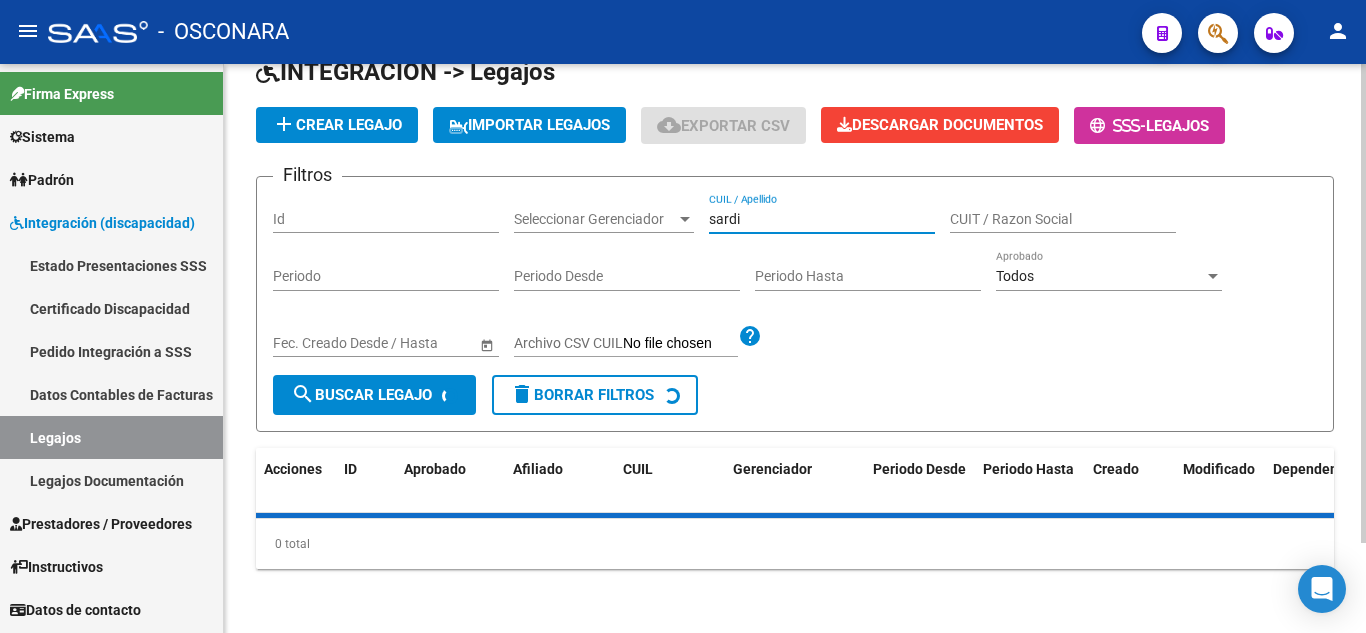 scroll, scrollTop: 152, scrollLeft: 0, axis: vertical 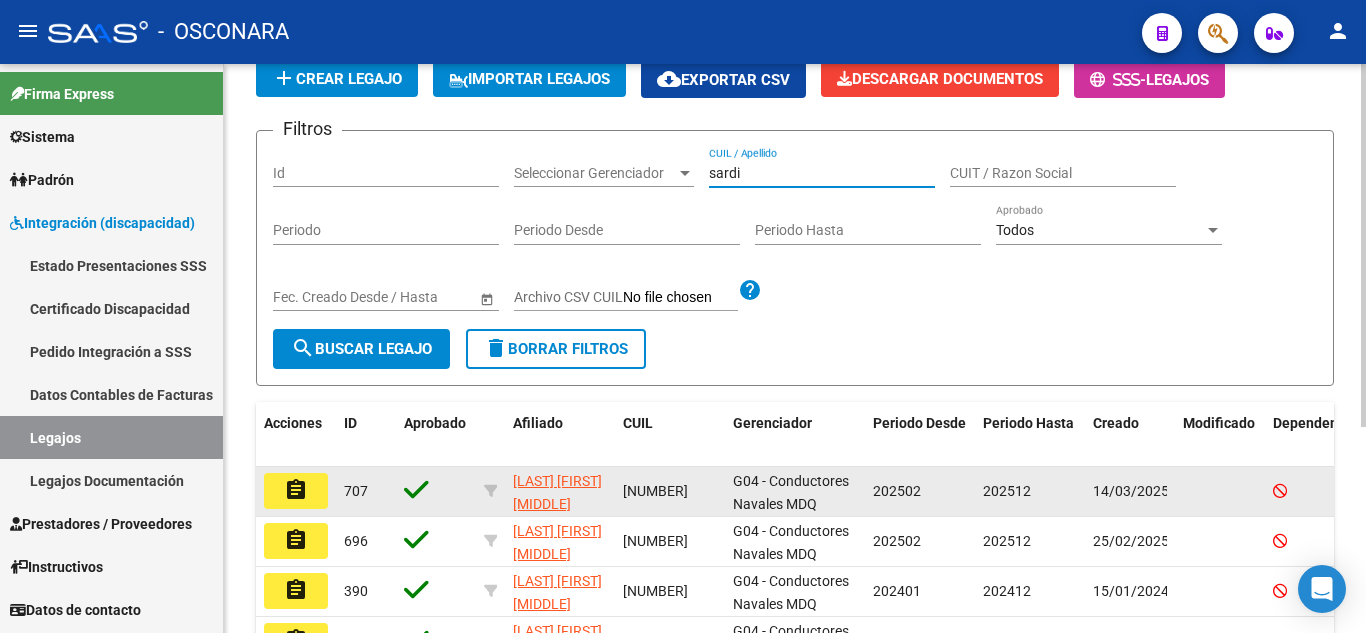 type on "sardi" 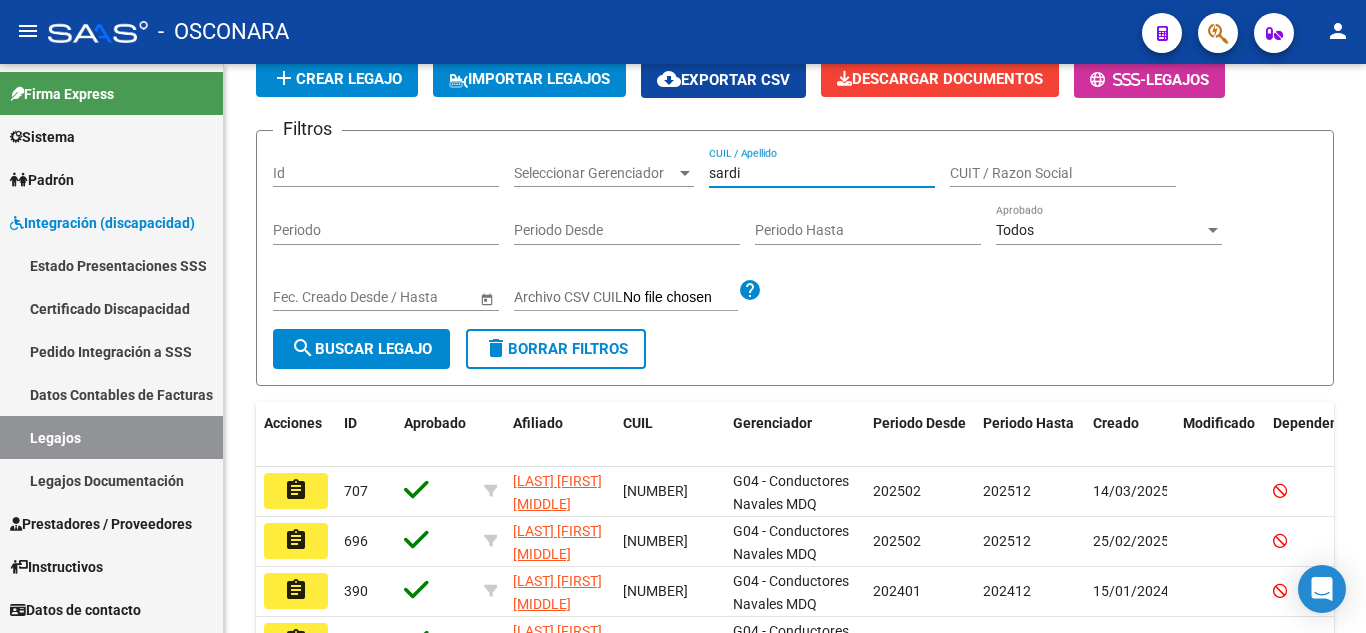 click on "assignment" 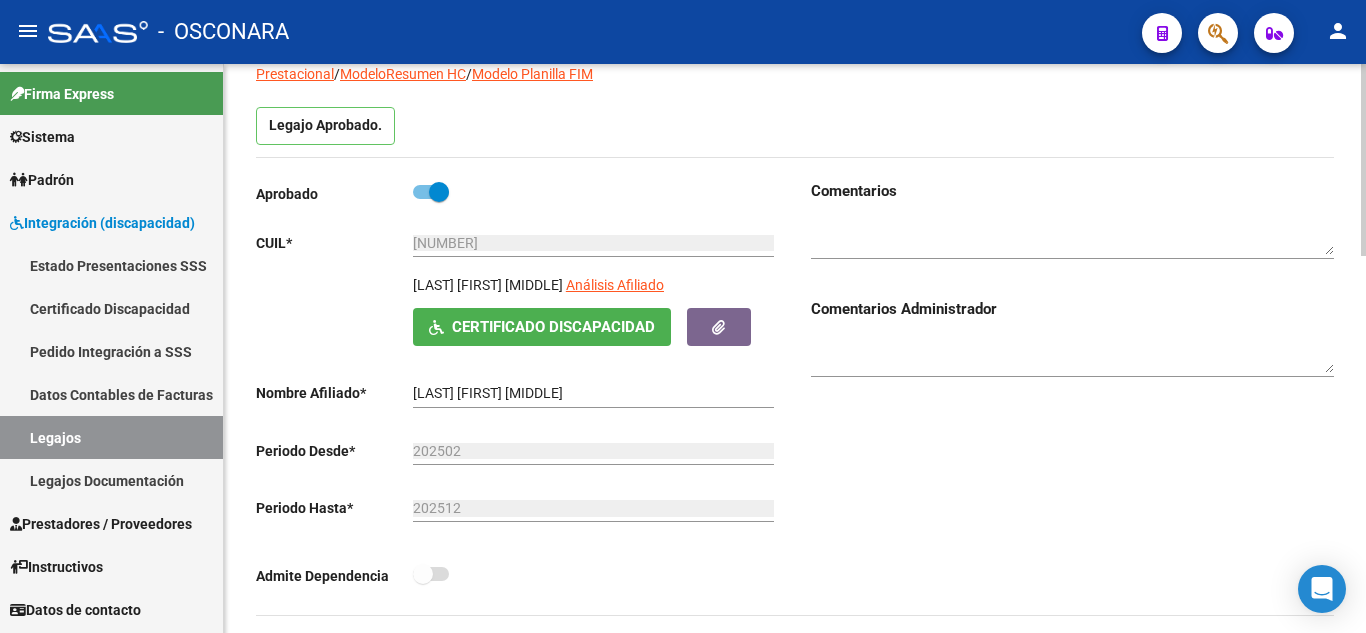 scroll, scrollTop: 200, scrollLeft: 0, axis: vertical 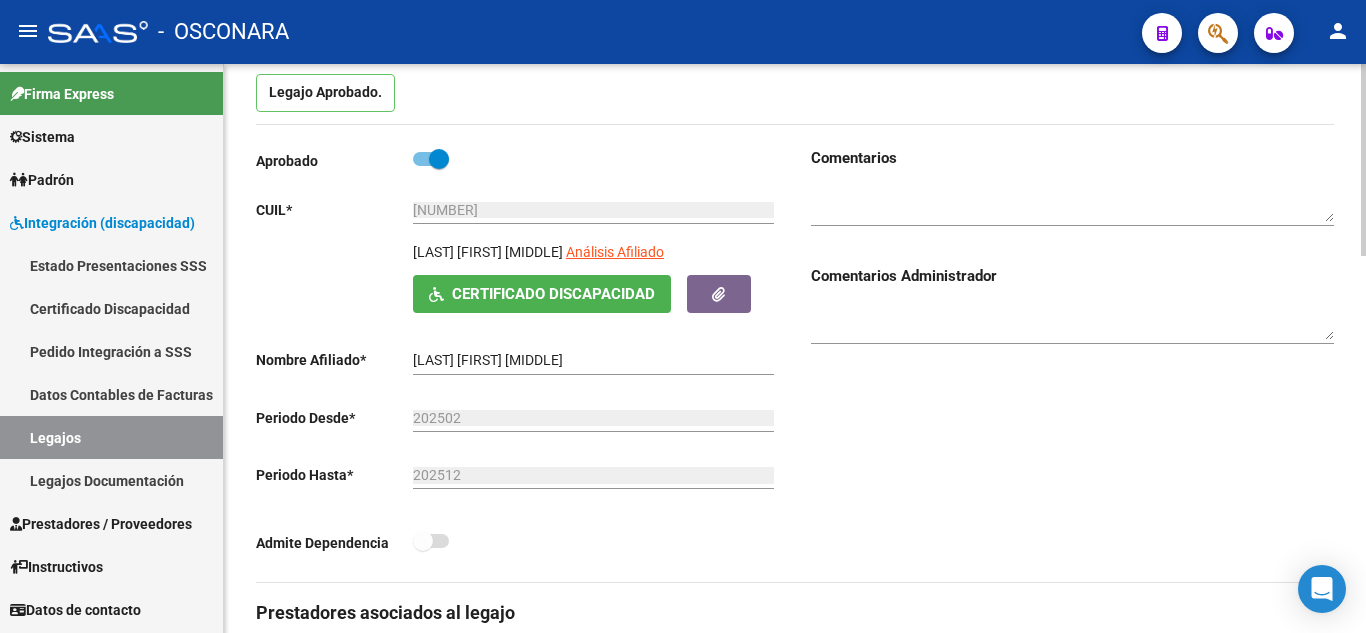 click on "Certificado Discapacidad" 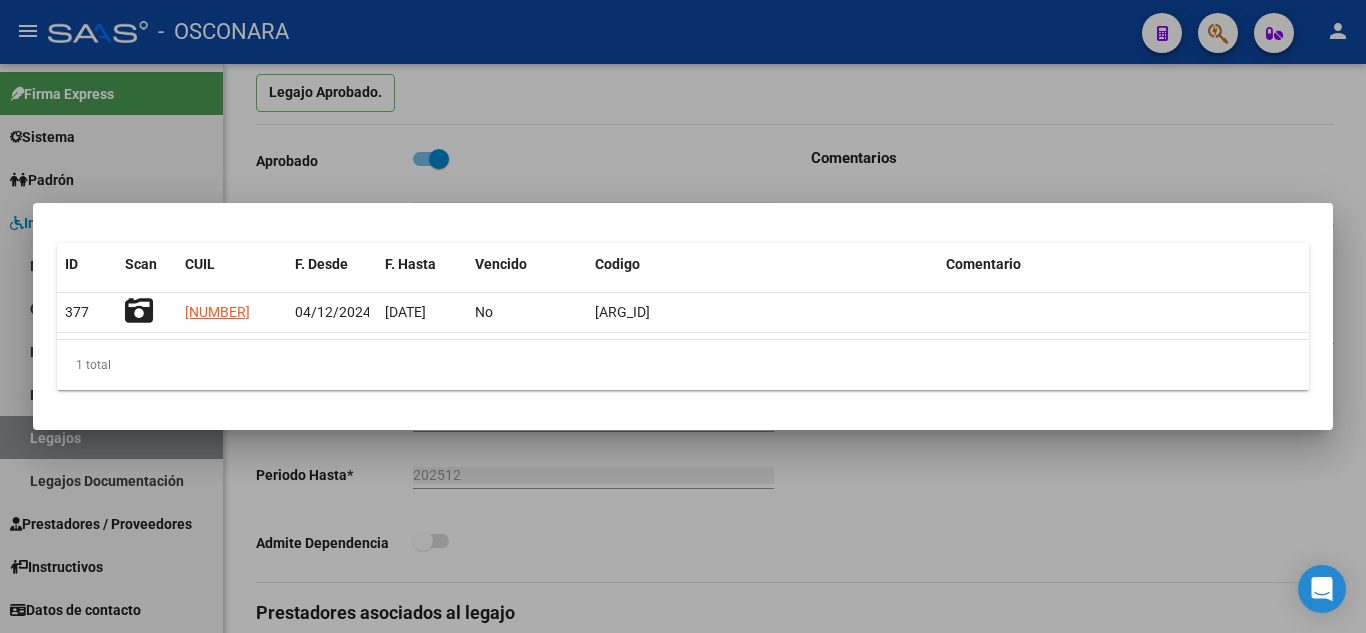 drag, startPoint x: 1324, startPoint y: 170, endPoint x: 1299, endPoint y: 227, distance: 62.241467 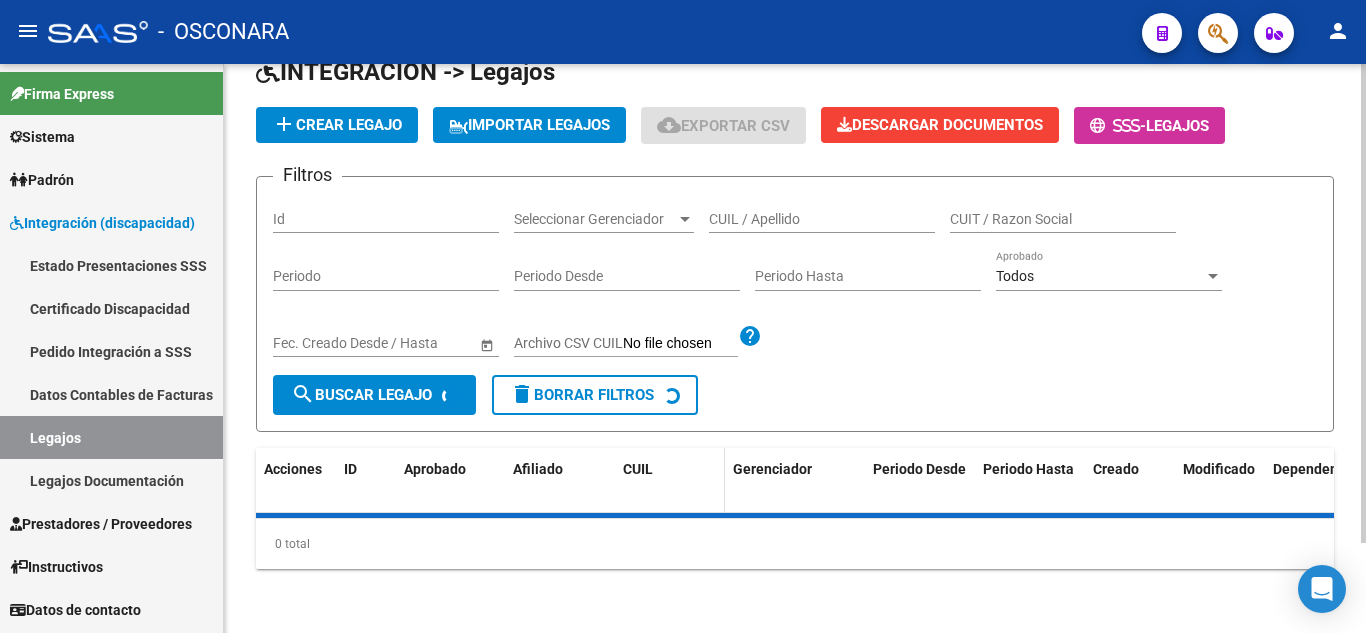 scroll, scrollTop: 200, scrollLeft: 0, axis: vertical 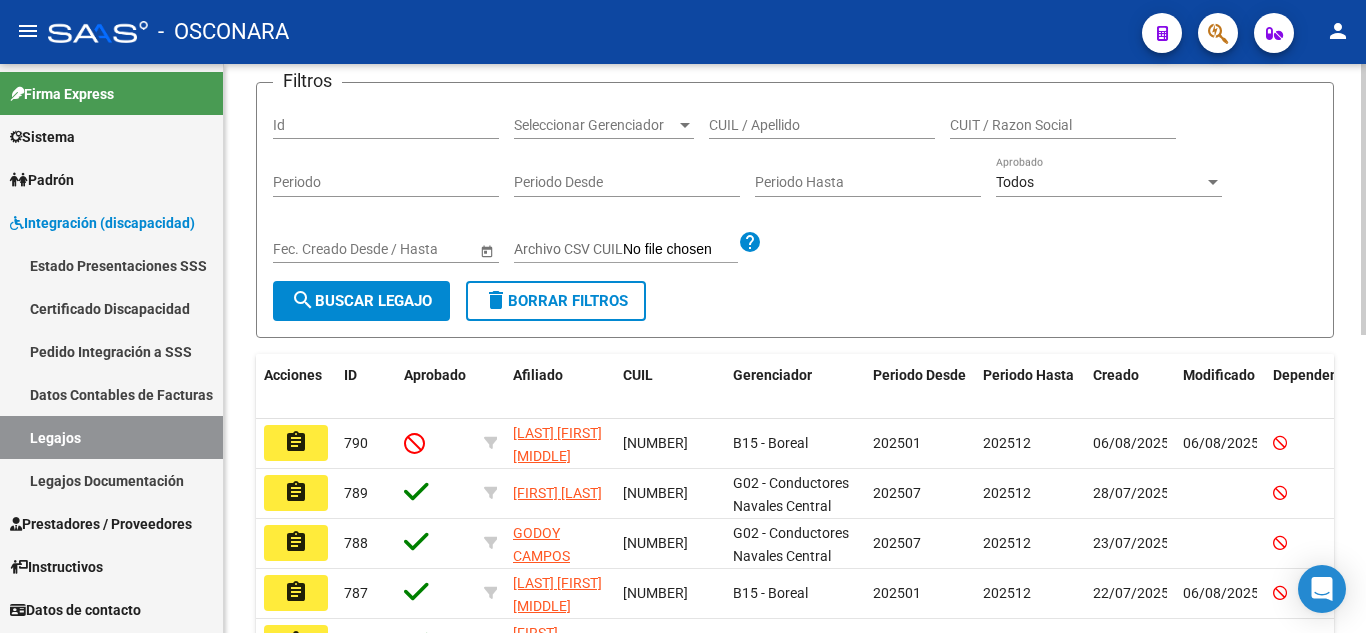 click on "CUIL / Apellido" at bounding box center [822, 125] 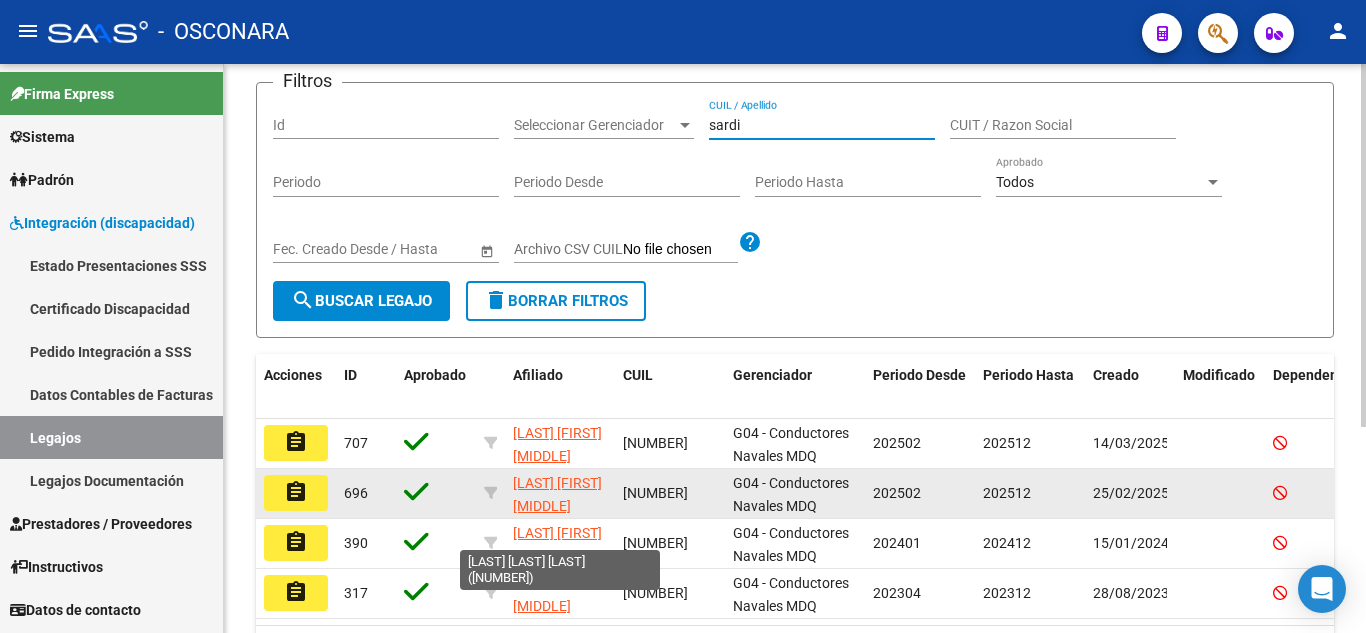 type on "sardi" 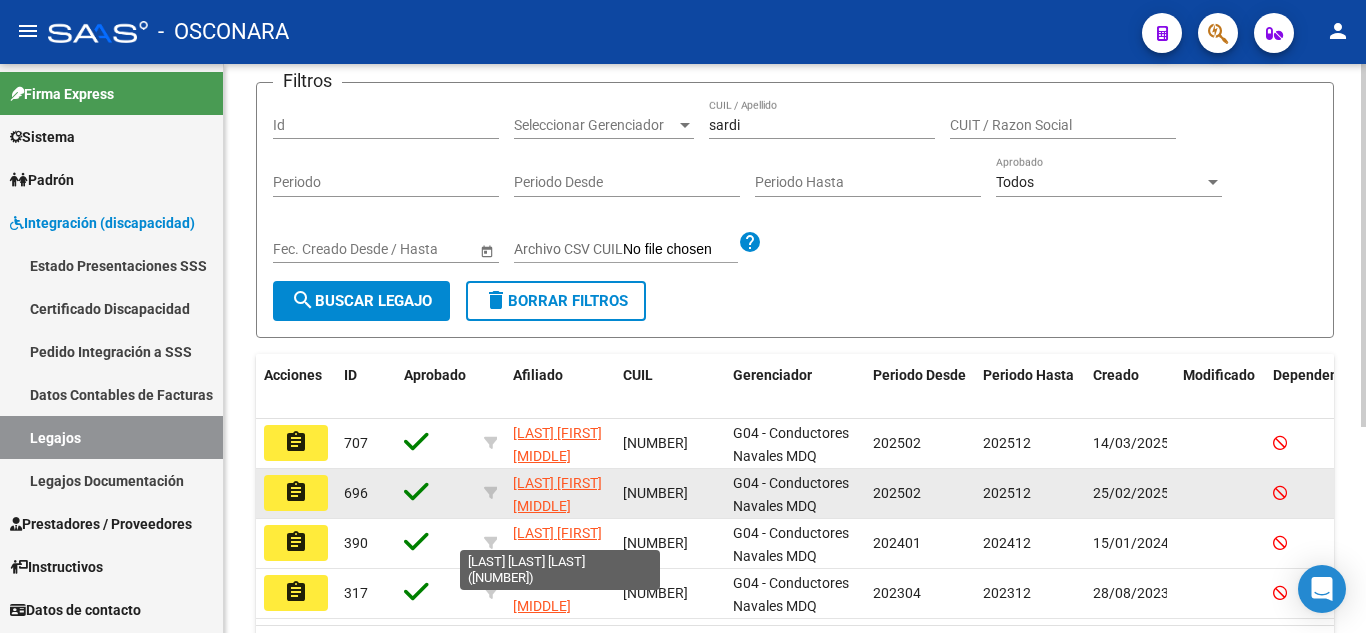 click on "[LAST] [FIRST] [MIDDLE]" 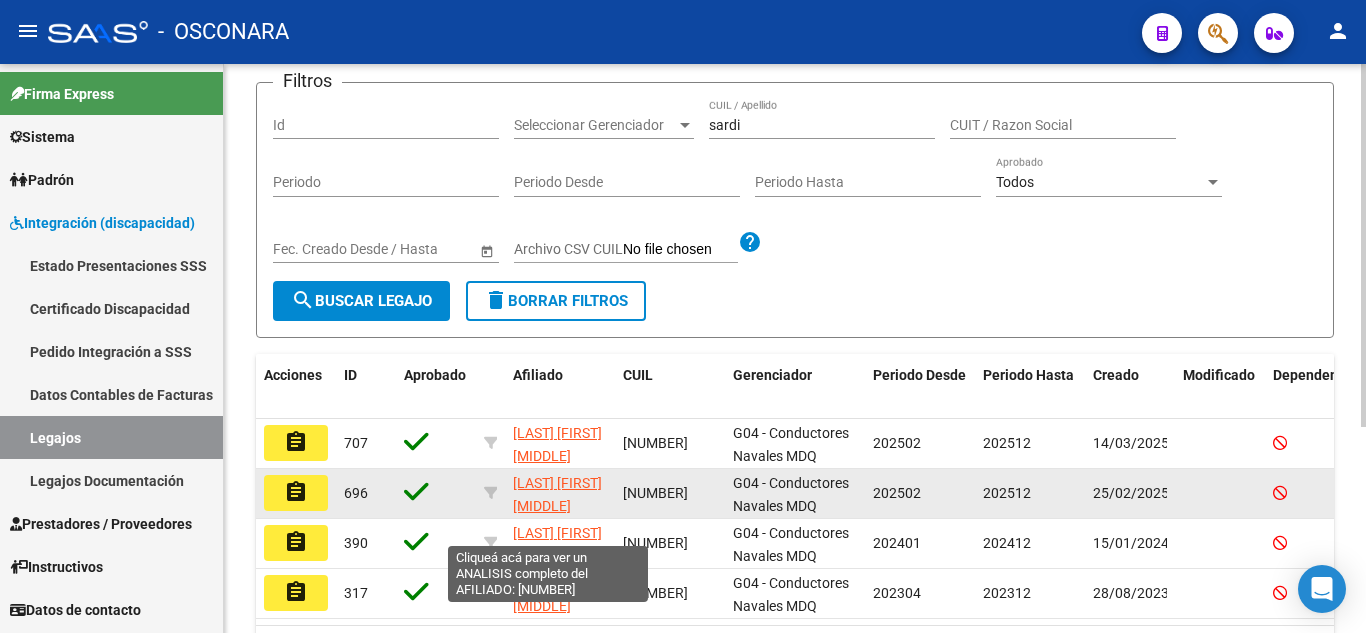 click on "[LAST] [FIRST] [MIDDLE]" 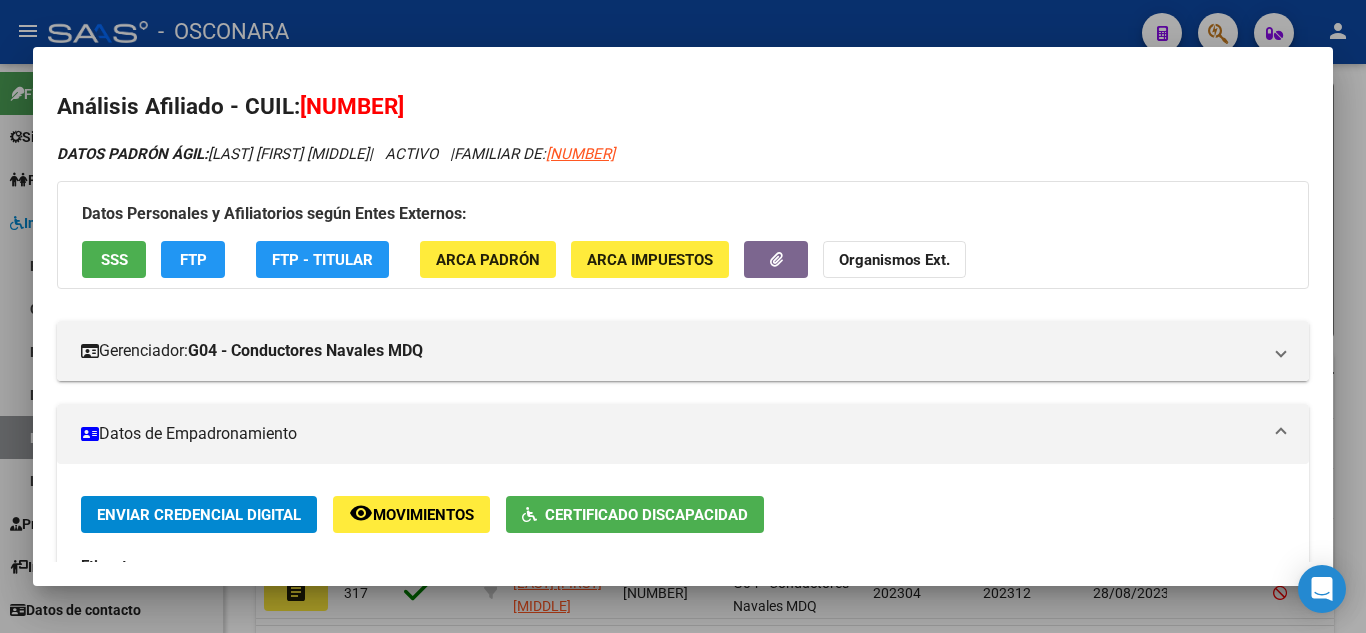 click on "Certificado Discapacidad" 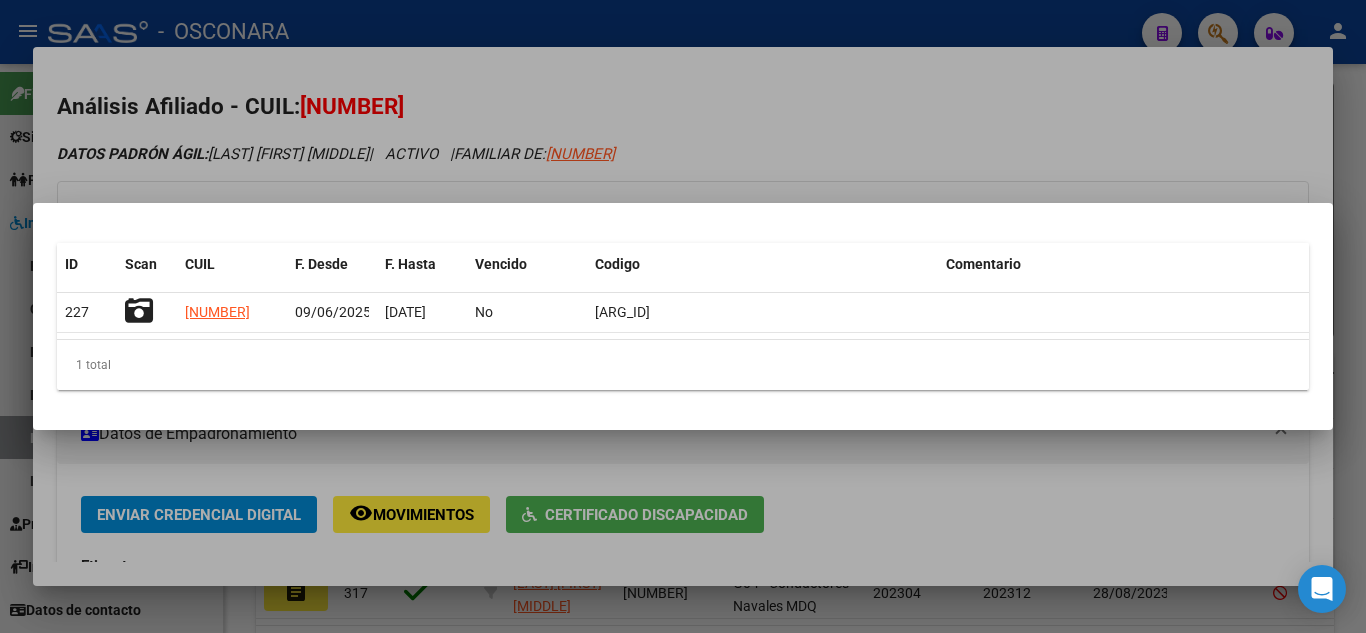 click at bounding box center [683, 316] 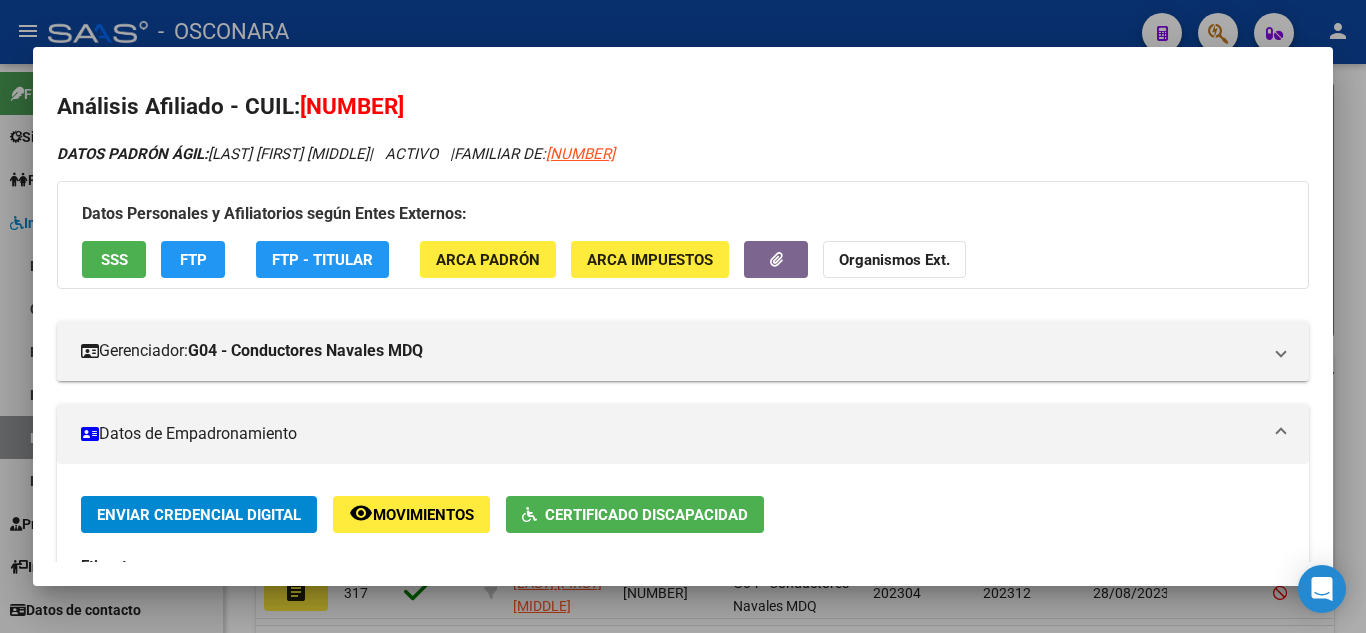click at bounding box center [683, 316] 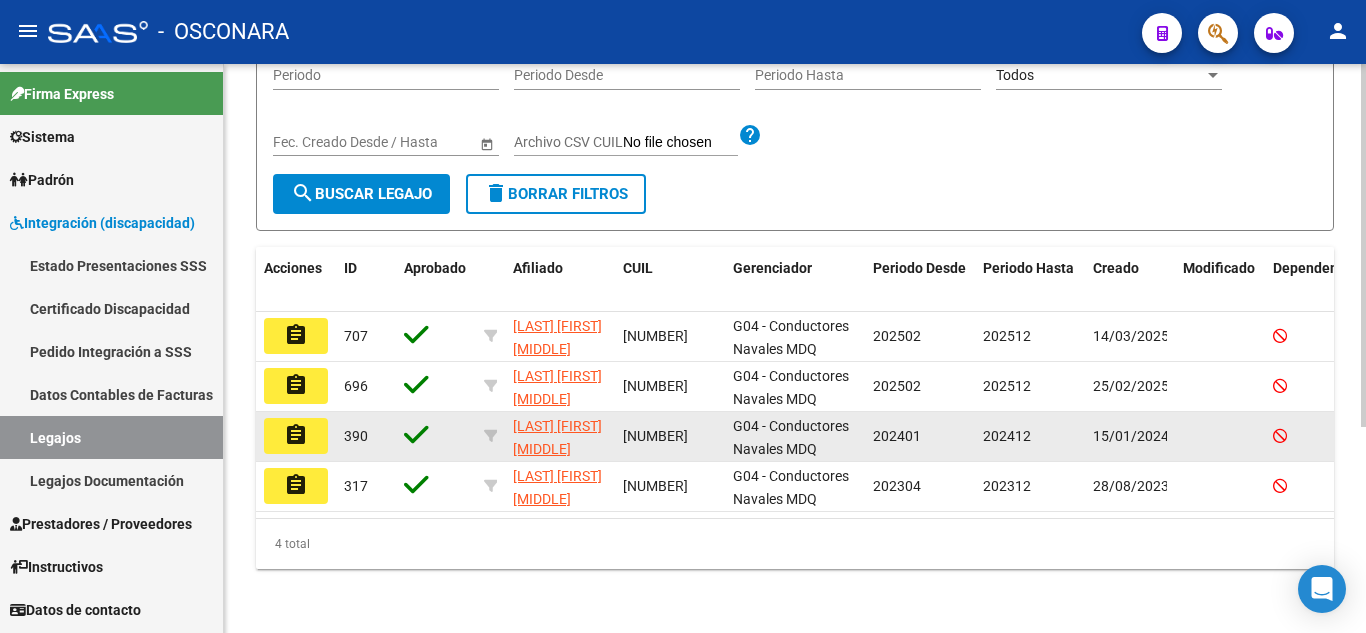 scroll, scrollTop: 324, scrollLeft: 0, axis: vertical 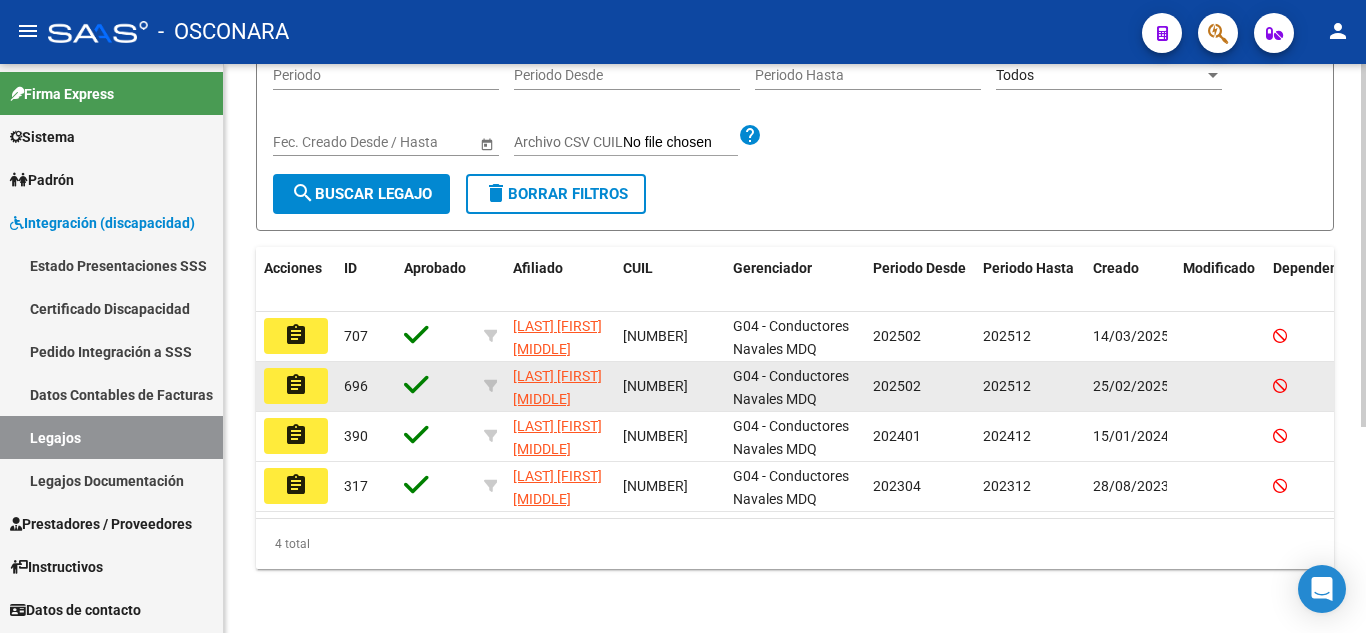 click on "assignment" 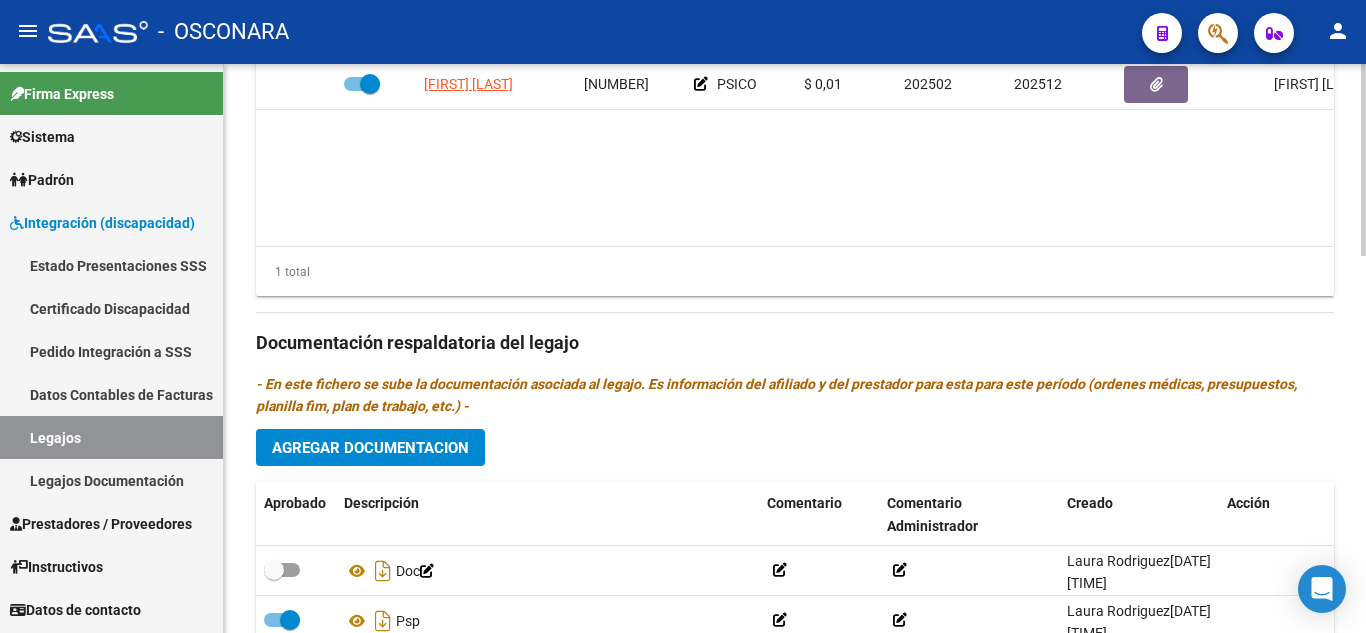 scroll, scrollTop: 1115, scrollLeft: 0, axis: vertical 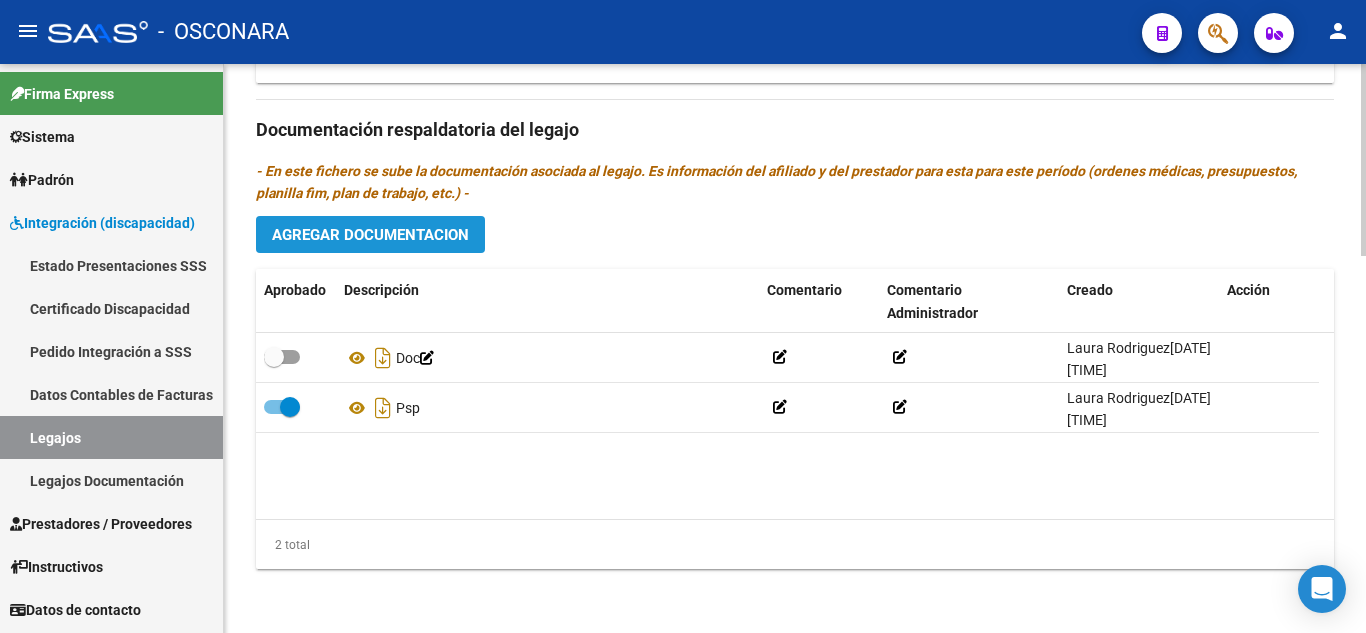 click on "Agregar Documentacion" 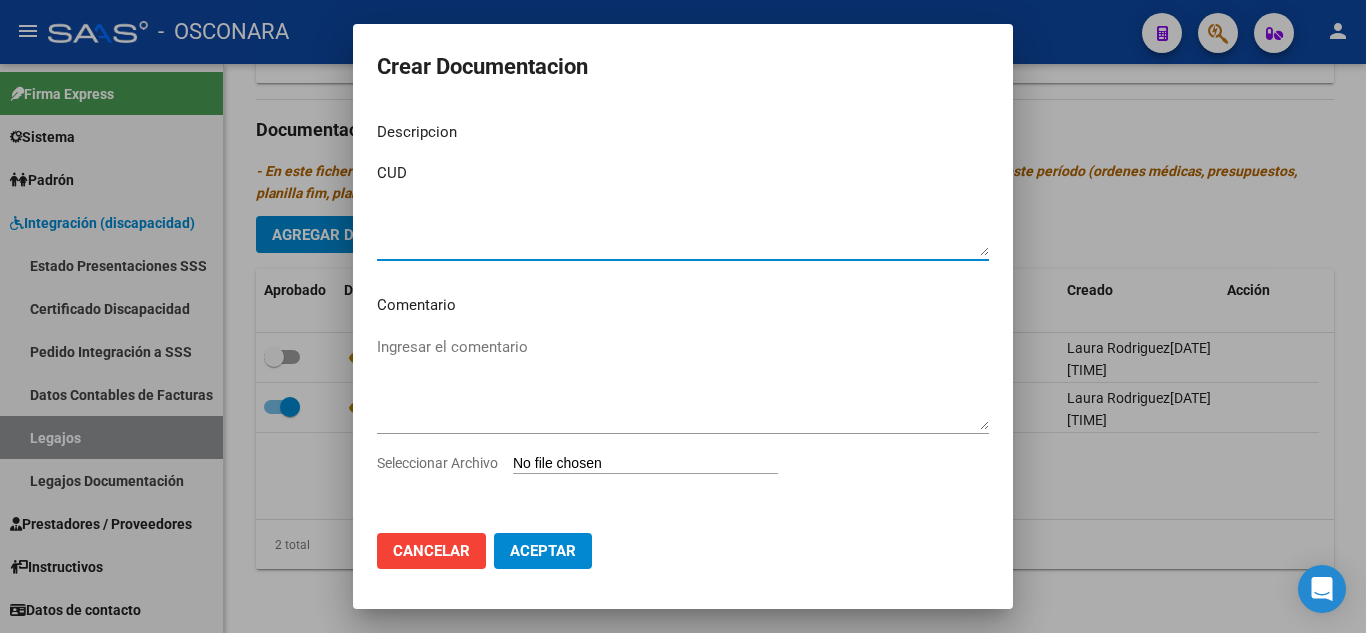 type on "CUD" 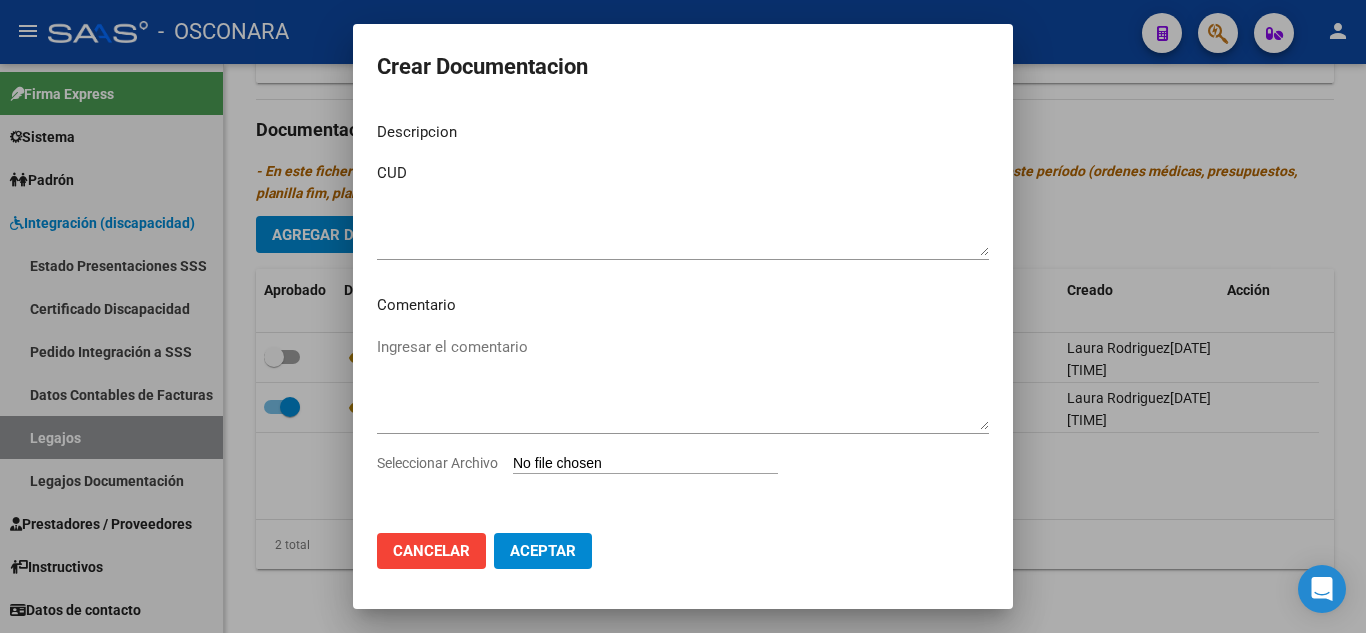 type on "C:\fakepath\Documento (3).pdf" 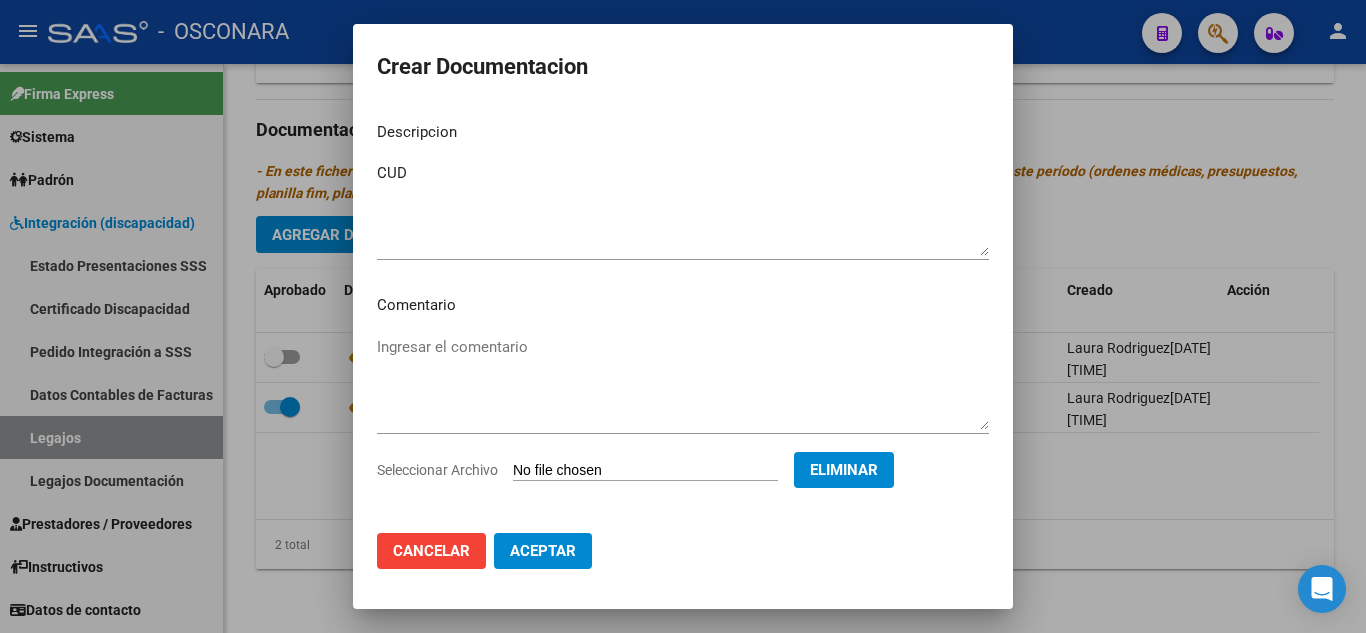 click on "Aceptar" 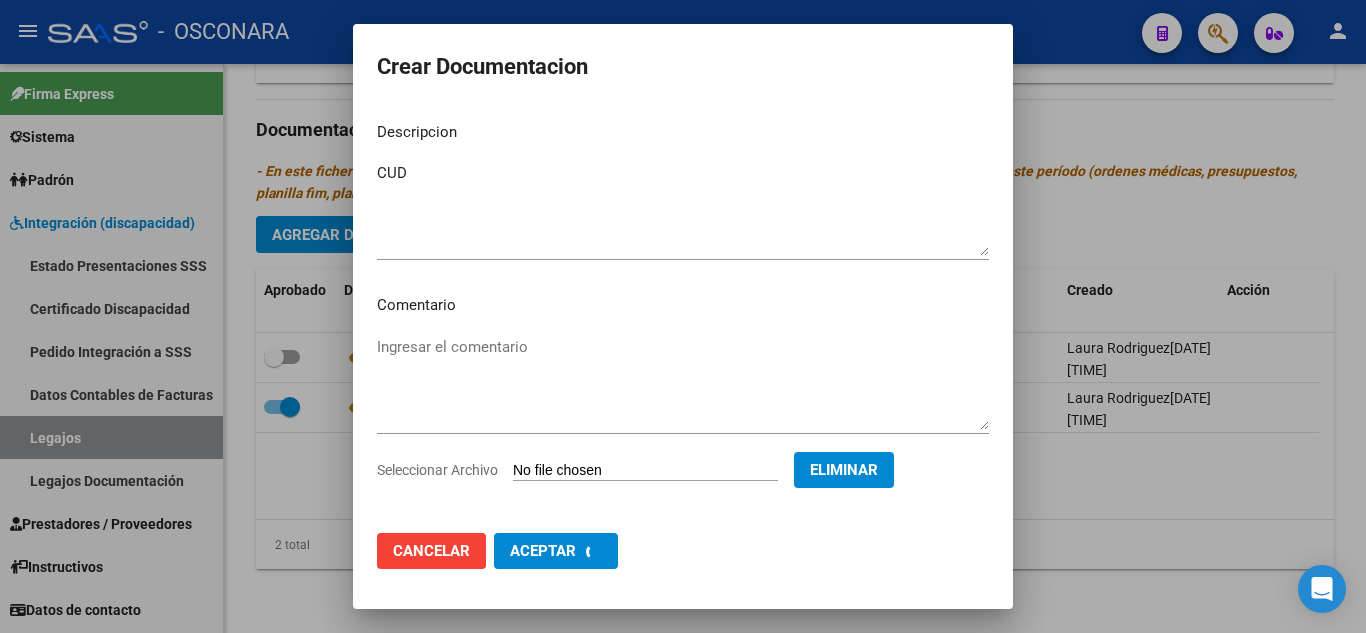 checkbox on "false" 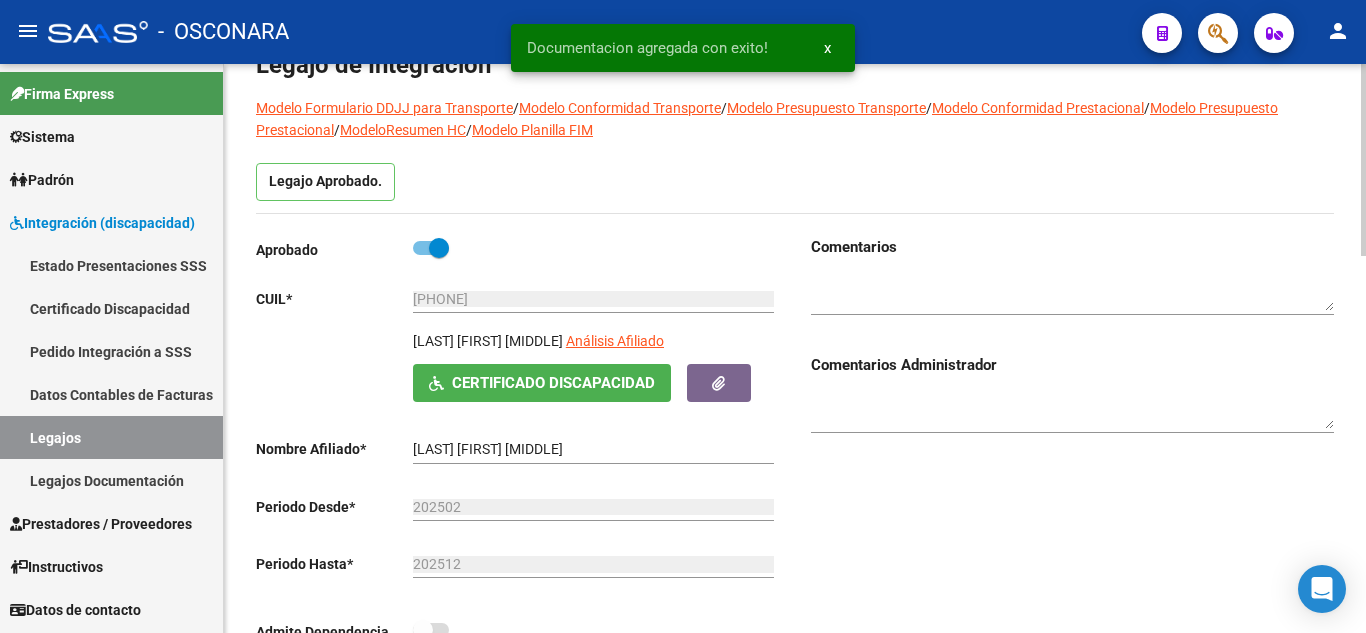 scroll, scrollTop: 0, scrollLeft: 0, axis: both 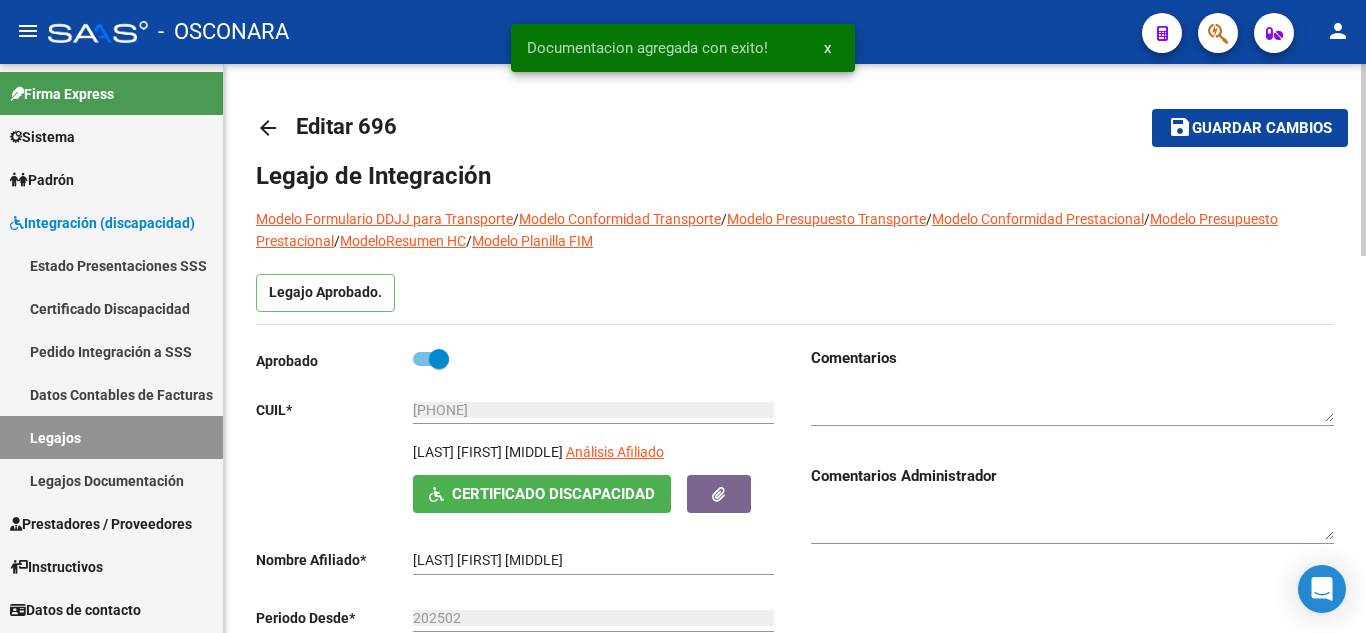 click on "Guardar cambios" 